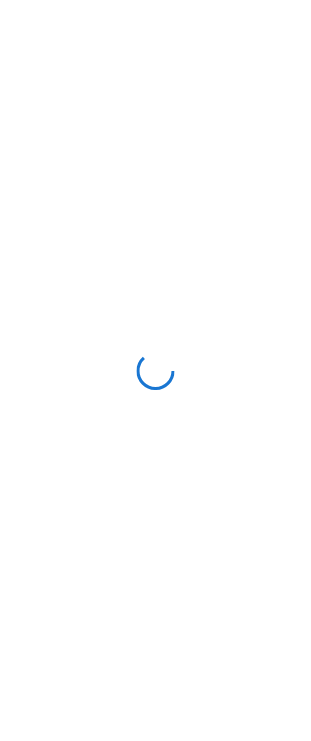scroll, scrollTop: 0, scrollLeft: 0, axis: both 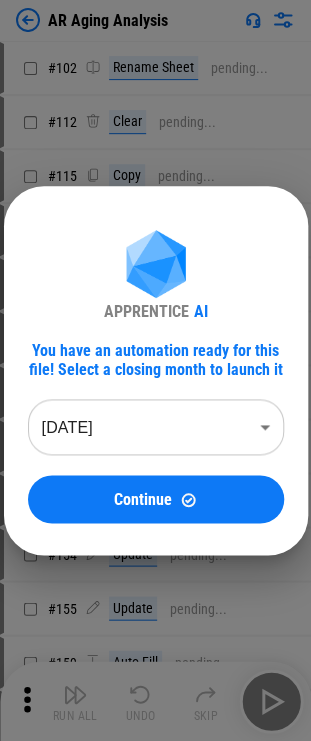 click on "APPRENTICE AI You have an automation ready for this file! Select a closing month to launch it Jun 2025 ******** ​ Continue" at bounding box center [155, 370] 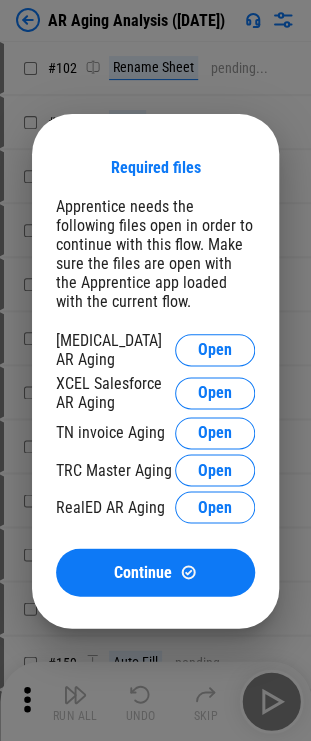 click on "Required files Apprentice needs the following files open in order to continue with this flow. Make sure the files are open with the Apprentice app loaded with the current flow. OCL AR Aging Open XCEL Salesforce AR Aging Open TN invoice Aging Open TRC Master Aging Open RealED AR Aging Open Continue" at bounding box center [155, 370] 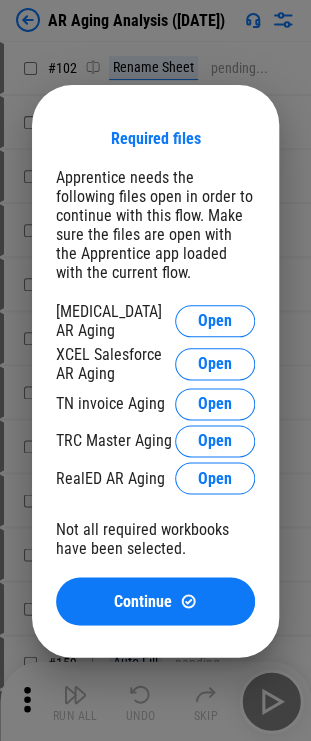 click on "Required files Apprentice needs the following files open in order to continue with this flow. Make sure the files are open with the Apprentice app loaded with the current flow. OCL AR Aging Open XCEL Salesforce AR Aging Open TN invoice Aging Open TRC Master Aging Open RealED AR Aging Open Not all required workbooks have been selected. Continue" at bounding box center (155, 370) 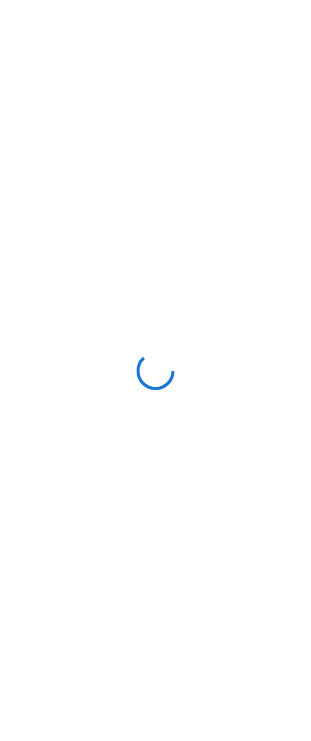 scroll, scrollTop: 0, scrollLeft: 0, axis: both 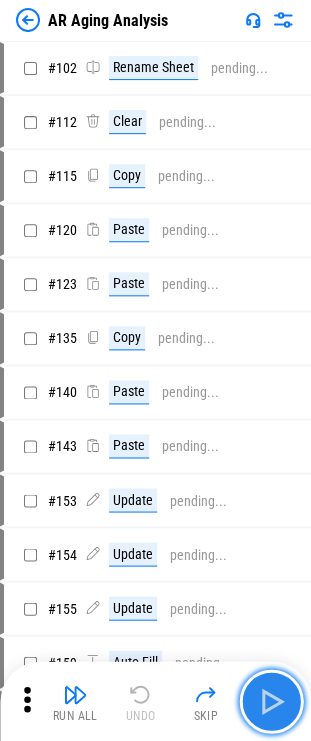 click at bounding box center [271, 701] 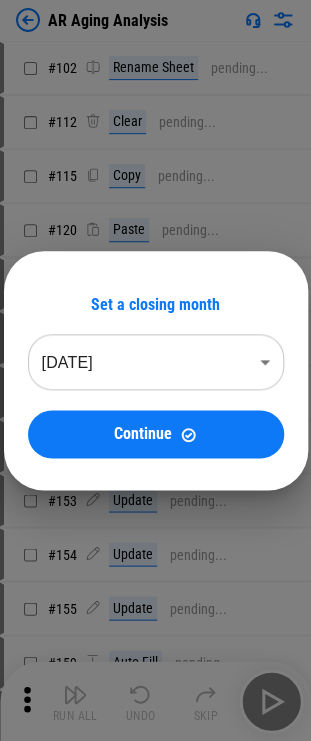 click on "AR Aging Analysis  # 102 Rename Sheet pending... # 112 Clear pending... # 115 Copy pending... # 120 Paste pending... # 123 Paste pending... # 135 Copy pending... # 140 Paste pending... # 143 Paste pending... # 153 Update pending... # 154 Update pending... # 155 Update pending... # 159 Auto Fill pending... # 164 Clear pending... # 167 Refresh Pivot Table pending... # 169 Update pending... # 171 Update pending... # 186 Insert Cells pending... # 192 Clear pending... # 195 Copy pending... # 197 Paste pending... # 199 Copy pending... # 201 Paste pending... # 205 Auto Fill pending... # 212 Copy pending... # 214 Paste pending... # 228 Insert Cells pending... # 234 Clear pending... # 237 Copy pending... # 239 Paste pending... Flow End Run All Undo Skip
Set a closing month Jun 2025 ******** ​ Continue" at bounding box center (155, 370) 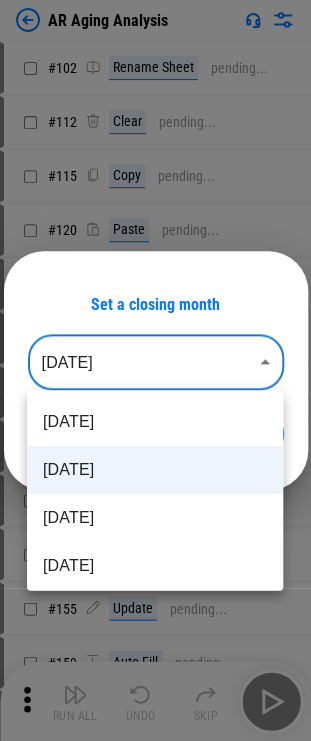 click on "May 2025" at bounding box center [155, 518] 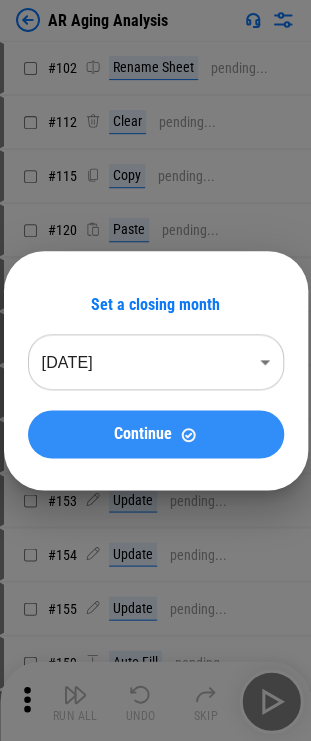 click on "Continue" at bounding box center [156, 434] 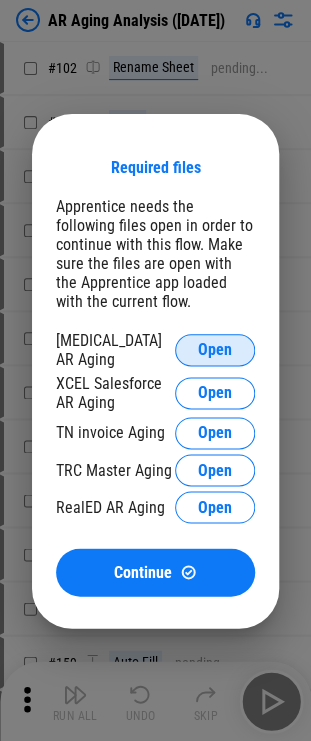click on "Open" at bounding box center (215, 350) 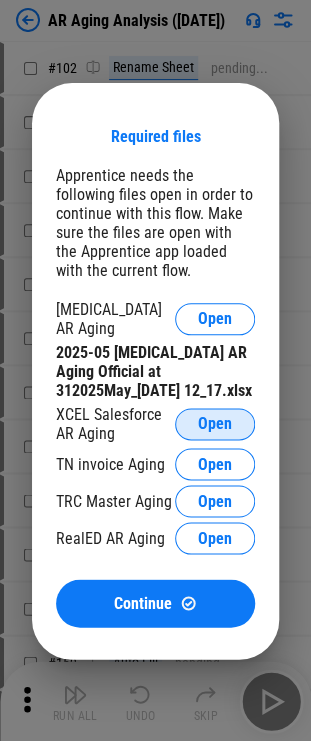 click on "Open" at bounding box center (215, 424) 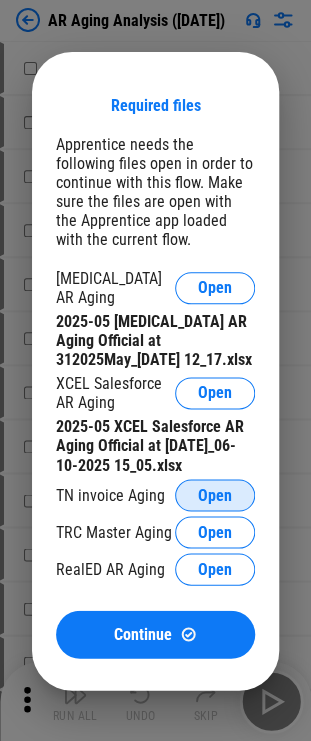 click on "Open" at bounding box center (215, 495) 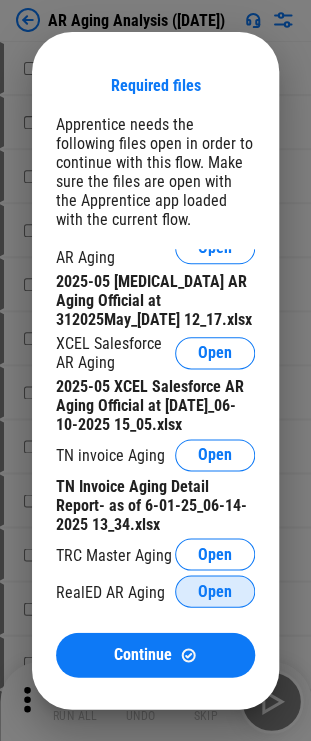 scroll, scrollTop: 73, scrollLeft: 0, axis: vertical 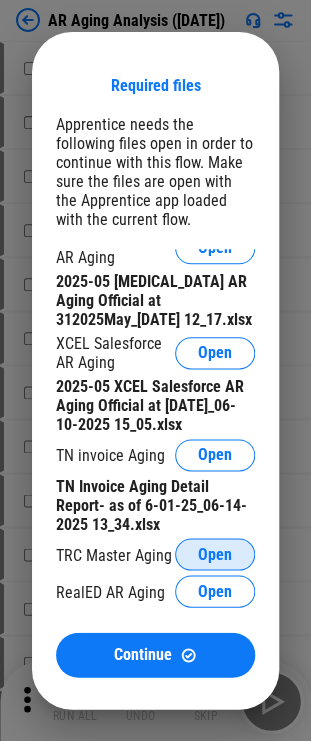 click on "Open" at bounding box center [215, 554] 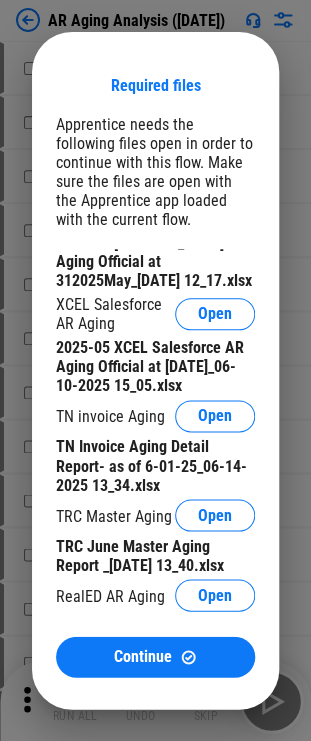 scroll, scrollTop: 131, scrollLeft: 0, axis: vertical 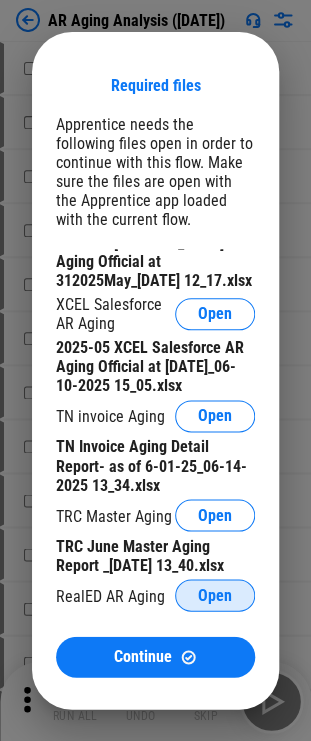 click on "Open" at bounding box center (215, 595) 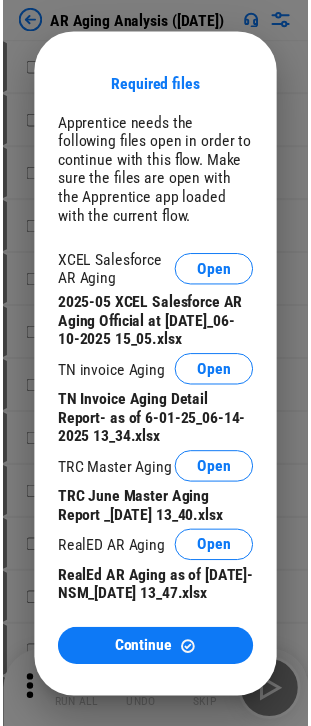 scroll, scrollTop: 190, scrollLeft: 0, axis: vertical 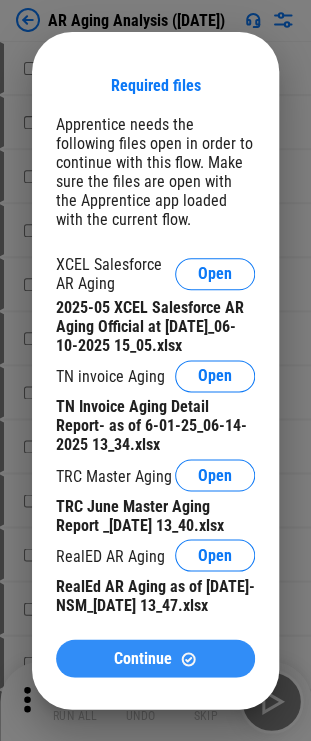 click on "Continue" at bounding box center [143, 658] 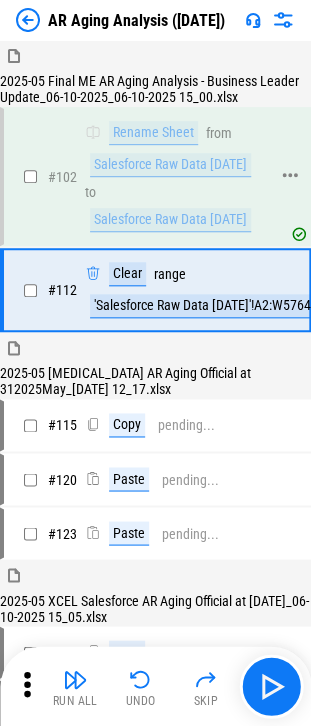 click on "Rename Sheet from Salesforce Raw Data 5-5-25 to Salesforce Raw Data 6-1-2025" at bounding box center [177, 176] 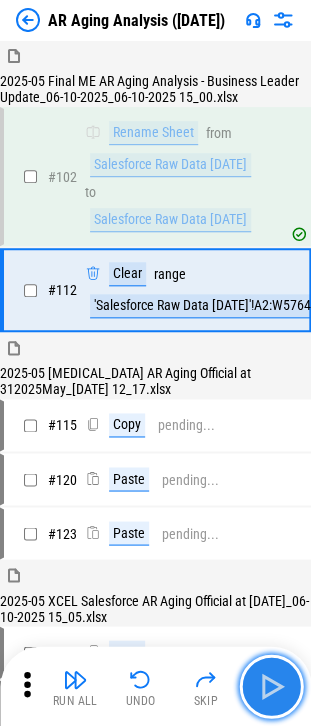 click at bounding box center (271, 686) 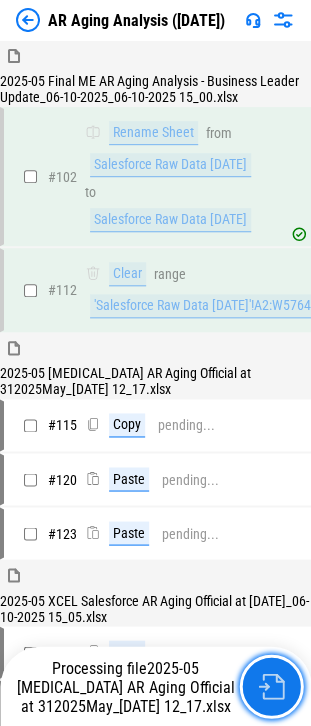 click at bounding box center [271, 686] 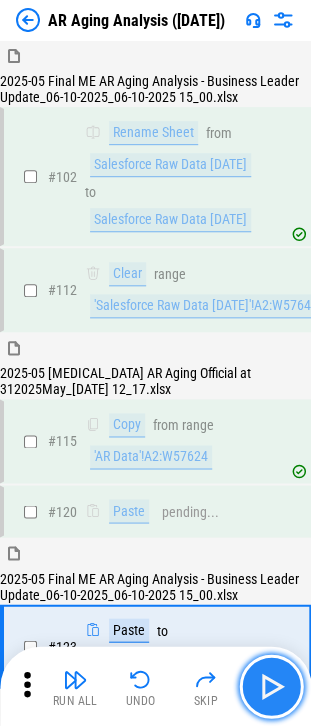 click at bounding box center (271, 686) 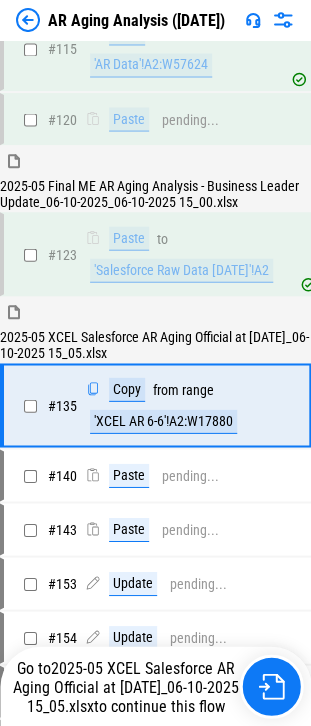 scroll, scrollTop: 412, scrollLeft: 0, axis: vertical 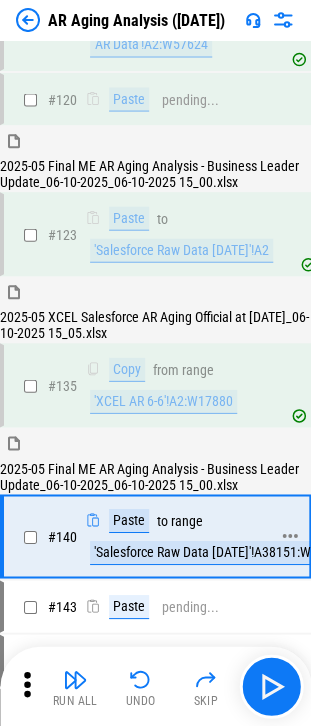 click on "'Salesforce Raw Data 6-1-2025'!A38151:W56029" at bounding box center [220, 552] 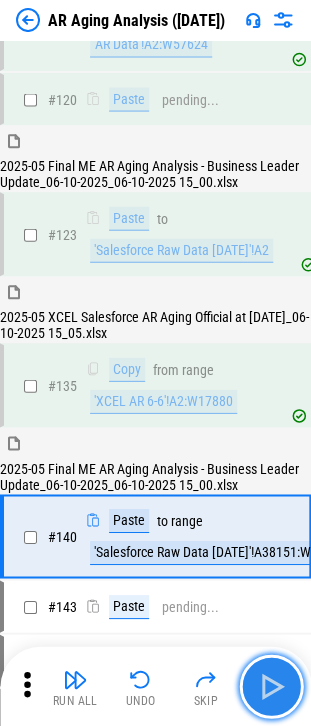 click at bounding box center [271, 686] 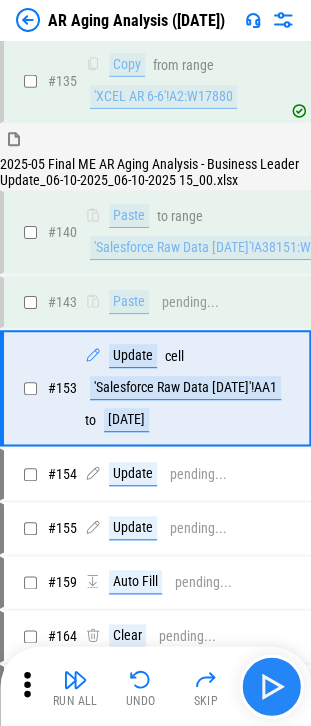 scroll, scrollTop: 719, scrollLeft: 0, axis: vertical 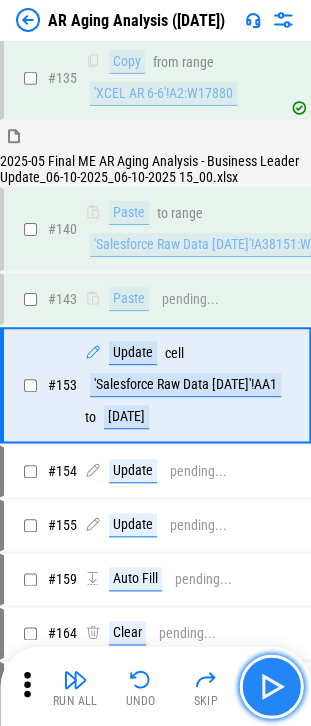 click at bounding box center [271, 686] 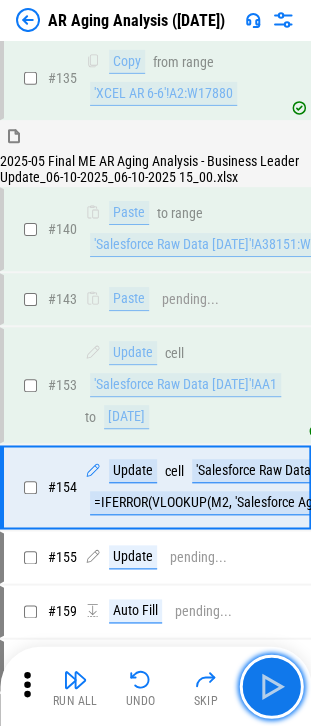 click at bounding box center [271, 686] 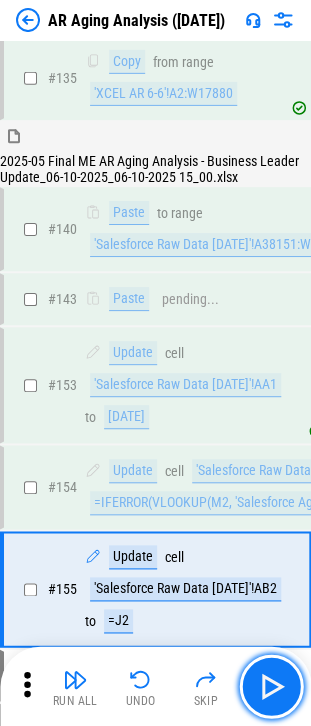 click at bounding box center (271, 686) 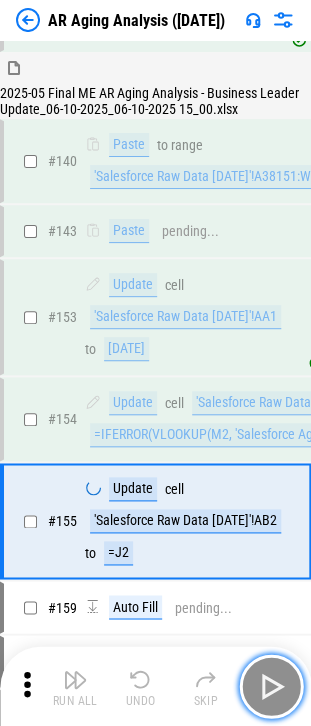 click at bounding box center [271, 686] 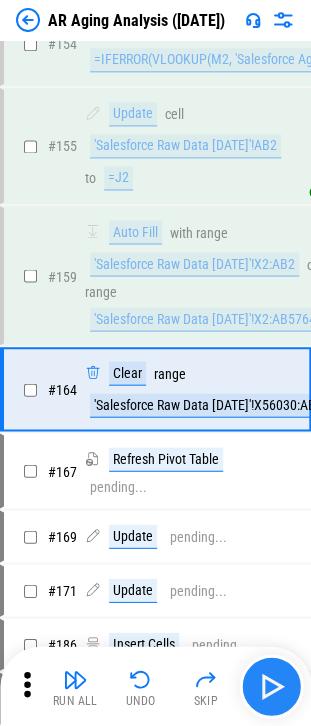 scroll, scrollTop: 1162, scrollLeft: 0, axis: vertical 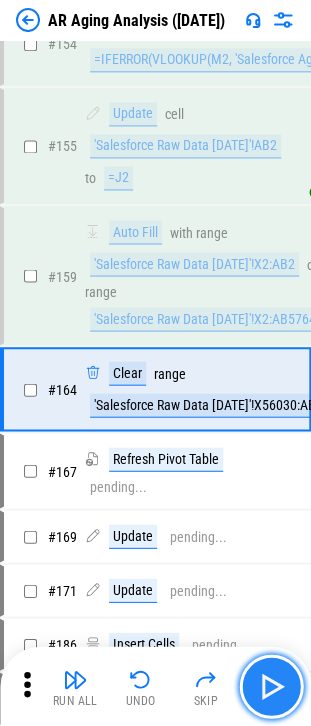 click at bounding box center [271, 686] 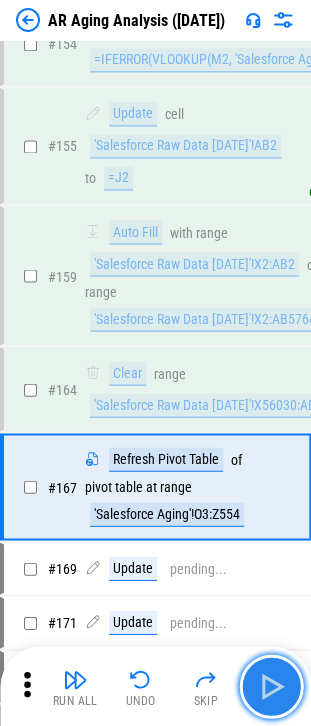click at bounding box center (271, 686) 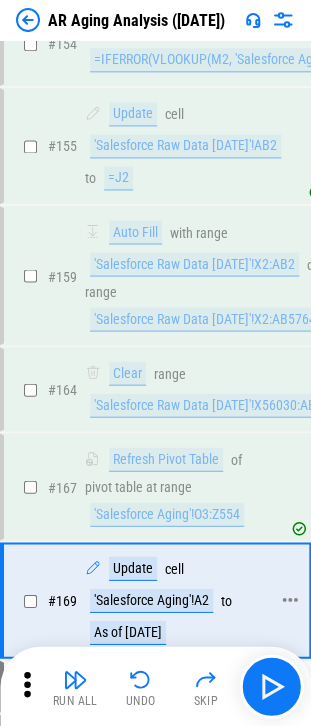 click on "'Salesforce Aging'!A2" at bounding box center (151, 600) 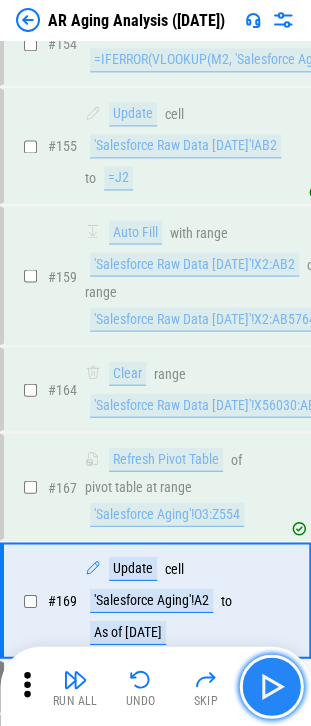 click at bounding box center [271, 686] 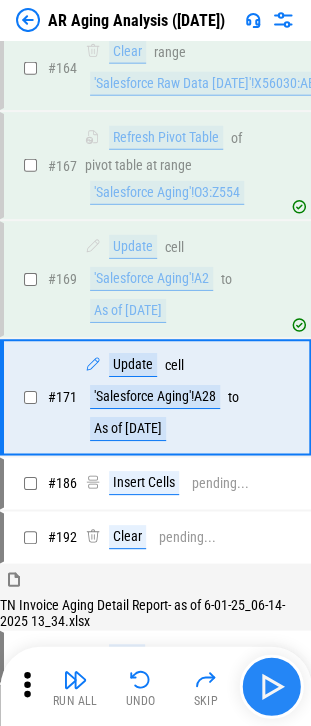 scroll, scrollTop: 1489, scrollLeft: 0, axis: vertical 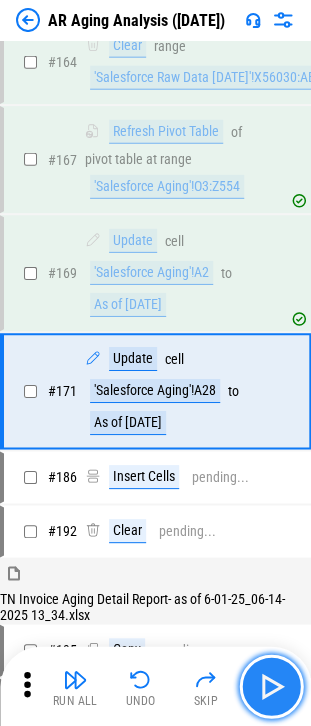 click at bounding box center (271, 686) 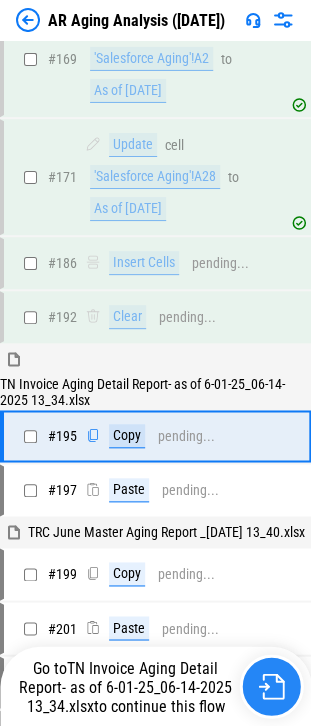 scroll, scrollTop: 1748, scrollLeft: 0, axis: vertical 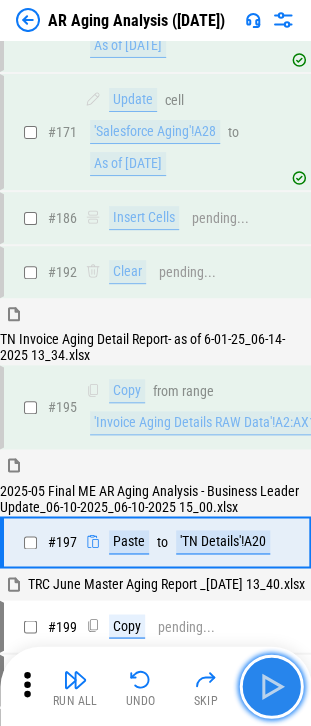 click at bounding box center [271, 686] 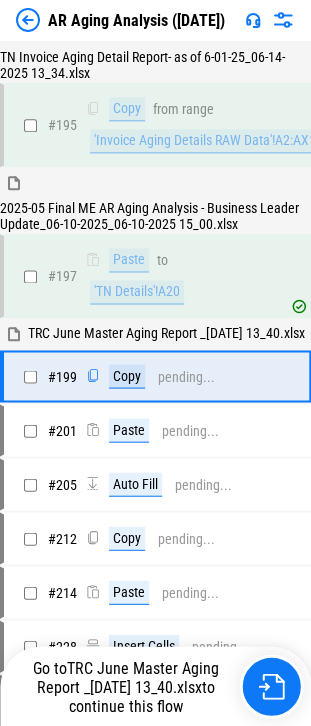 scroll, scrollTop: 2034, scrollLeft: 0, axis: vertical 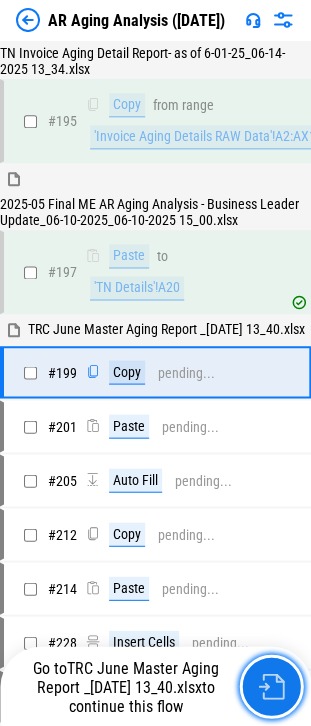 click at bounding box center [271, 686] 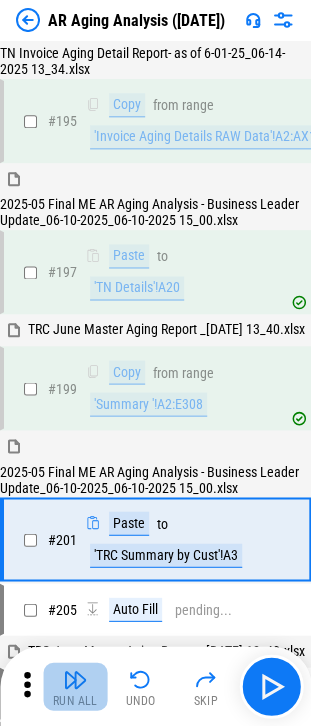 click on "Run All" at bounding box center [75, 700] 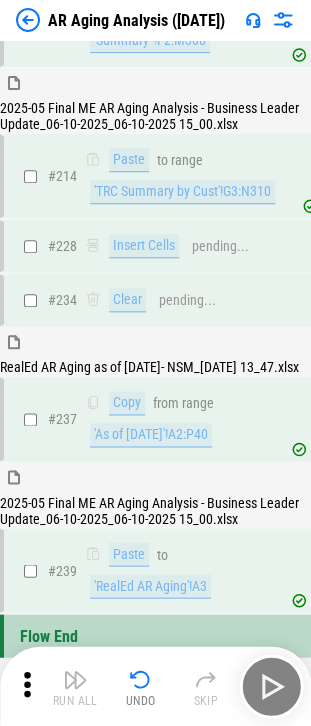 scroll, scrollTop: 2863, scrollLeft: 0, axis: vertical 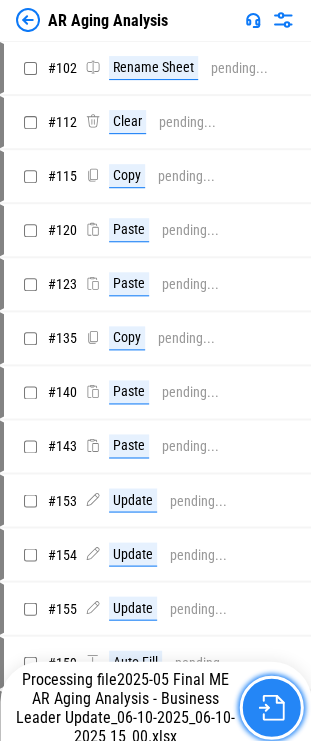 click at bounding box center [271, 707] 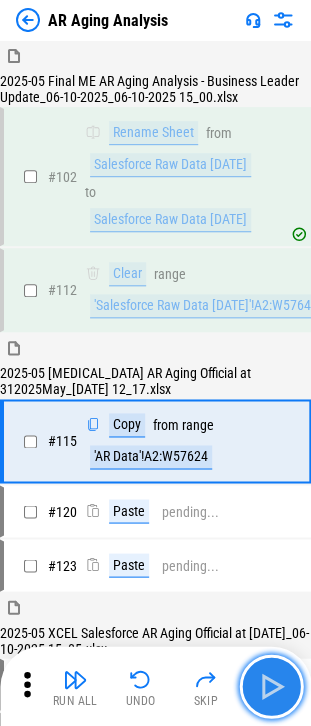 click at bounding box center (271, 686) 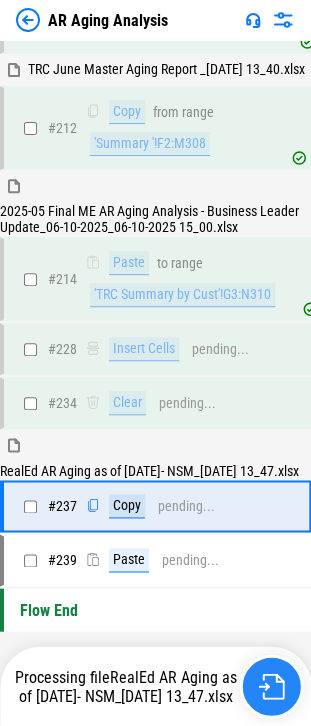 scroll, scrollTop: 2710, scrollLeft: 0, axis: vertical 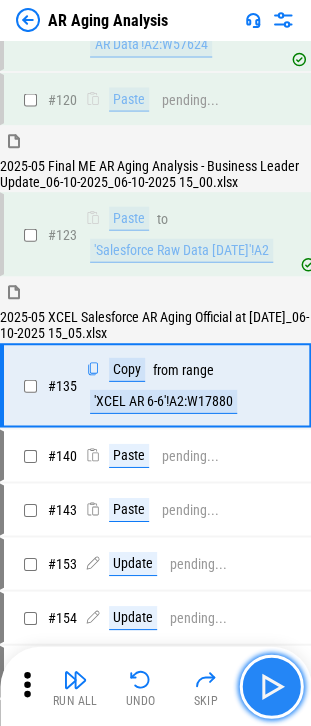 click at bounding box center [271, 686] 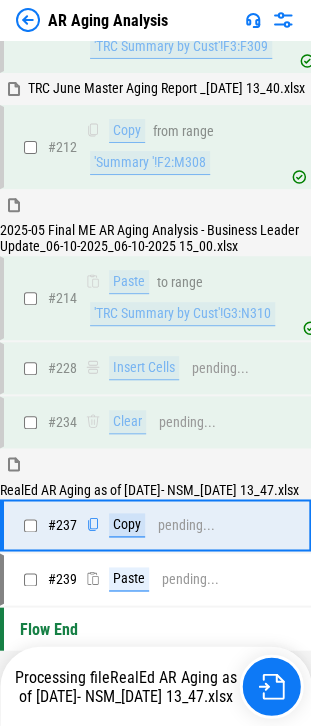 scroll, scrollTop: 2710, scrollLeft: 0, axis: vertical 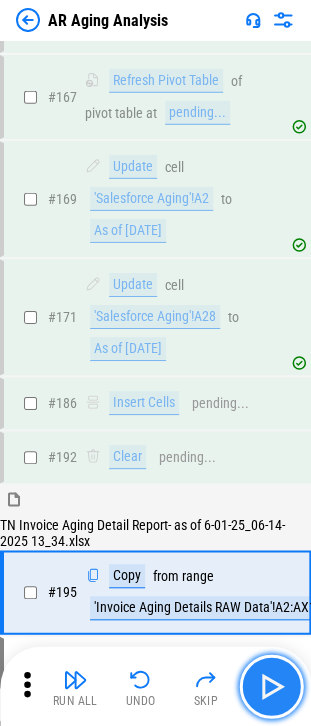 click at bounding box center [271, 686] 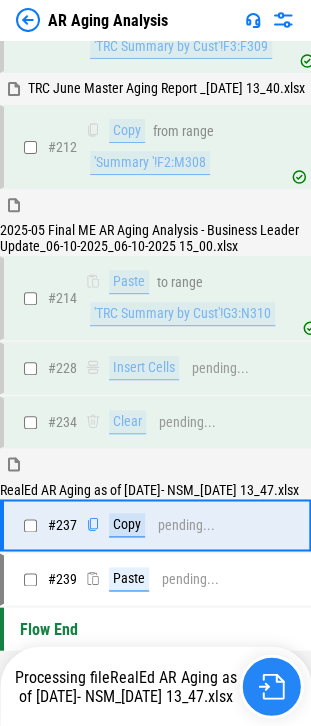 scroll, scrollTop: 2710, scrollLeft: 0, axis: vertical 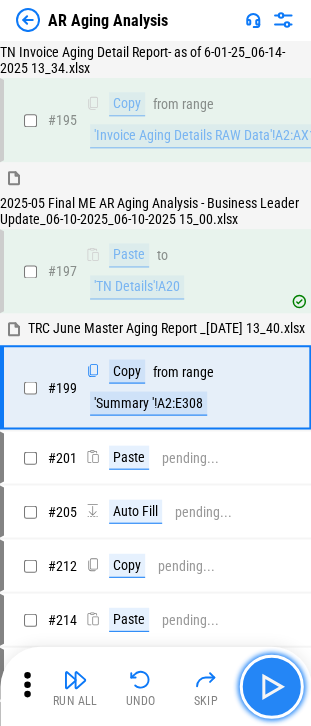 click at bounding box center [271, 686] 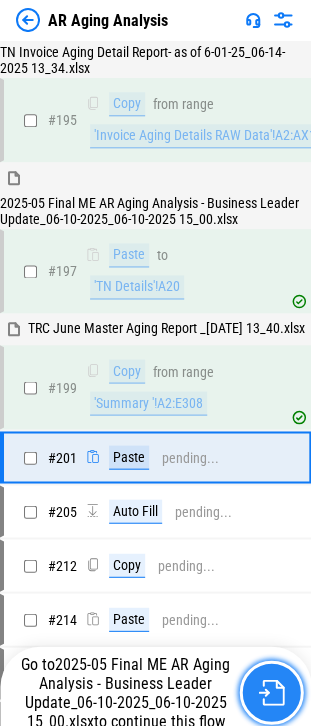 click at bounding box center (271, 692) 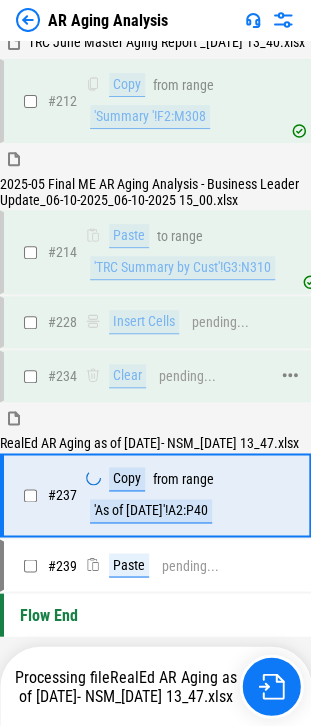 scroll, scrollTop: 2742, scrollLeft: 0, axis: vertical 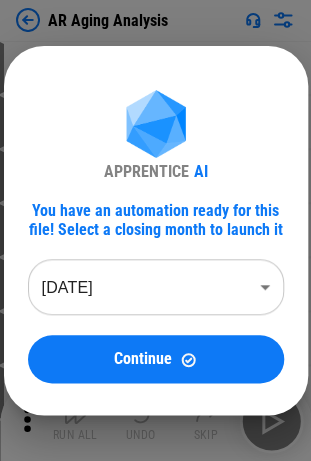 click on "AR Aging Analysis  # 102 Rename Sheet pending... # 112 Clear pending... # 115 Copy pending... # 120 Paste pending... # 123 Paste pending... # 135 Copy pending... # 140 Paste pending... # 143 Paste pending... # 153 Update pending... # 154 Update pending... # 155 Update pending... # 159 Auto Fill pending... # 164 Clear pending... # 167 Refresh Pivot Table pending... # 169 Update pending... # 171 Update pending... # 186 Insert Cells pending... # 192 Clear pending... # 195 Copy pending... # 197 Paste pending... # 199 Copy pending... # 201 Paste pending... # 205 Auto Fill pending... # 212 Copy pending... # 214 Paste pending... # 228 Insert Cells pending... # 234 Clear pending... # 237 Copy pending... # 239 Paste pending... Flow End Run All Undo Skip
APPRENTICE AI You have an automation ready for this file! Select a closing month to launch it [DATE] ******** ​ Continue" at bounding box center [155, 230] 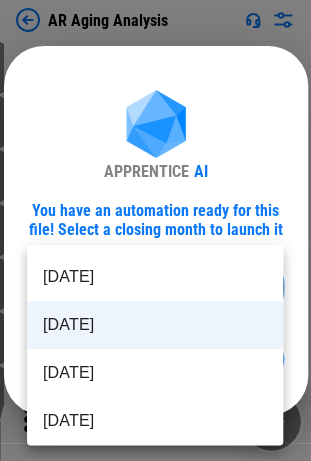 click on "[DATE]" at bounding box center [155, 325] 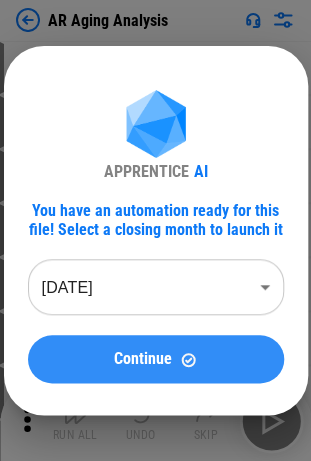 click on "Continue" at bounding box center [156, 359] 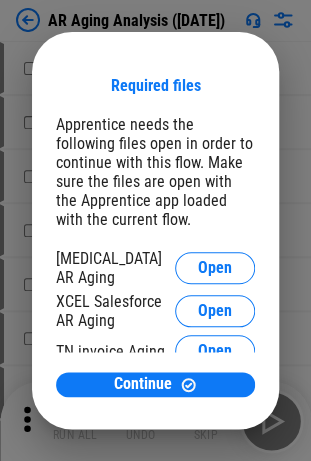 click on "Required files Apprentice needs the following files open in order to continue with this flow. Make sure the files are open with the Apprentice app loaded with the current flow. [MEDICAL_DATA] AR Aging Open XCEL Salesforce AR Aging Open TN invoice Aging Open TRC Master Aging Open RealED AR Aging Open Continue" at bounding box center (155, 230) 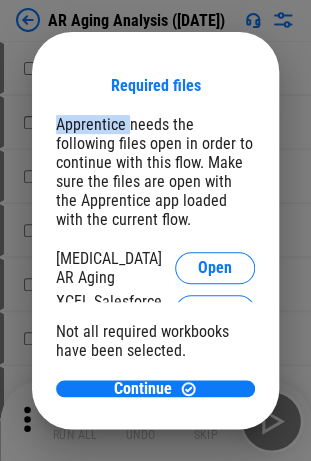 click on "Required files Apprentice needs the following files open in order to continue with this flow. Make sure the files are open with the Apprentice app loaded with the current flow. [MEDICAL_DATA] AR Aging Open XCEL Salesforce AR Aging Open TN invoice Aging Open TRC Master Aging Open RealED AR Aging Open Not all required workbooks have been selected. Continue" at bounding box center [155, 230] 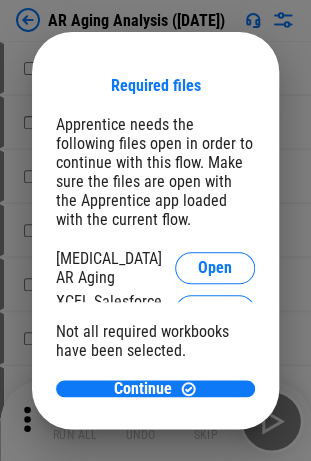 drag, startPoint x: 24, startPoint y: 48, endPoint x: 22, endPoint y: 20, distance: 28.071337 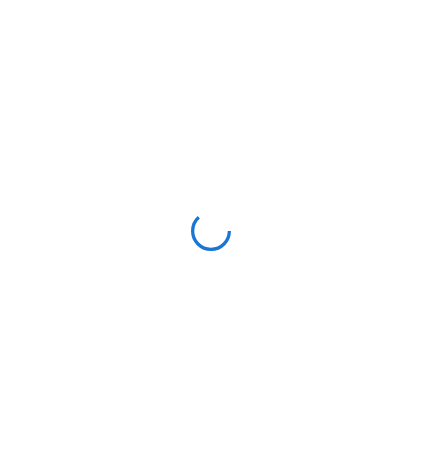 scroll, scrollTop: 0, scrollLeft: 0, axis: both 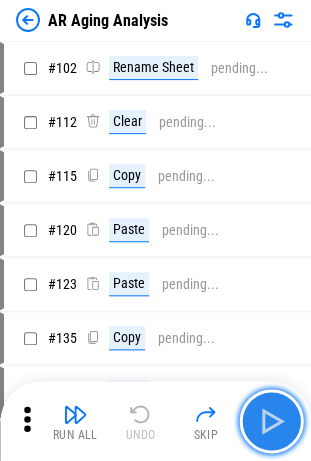 click at bounding box center (271, 421) 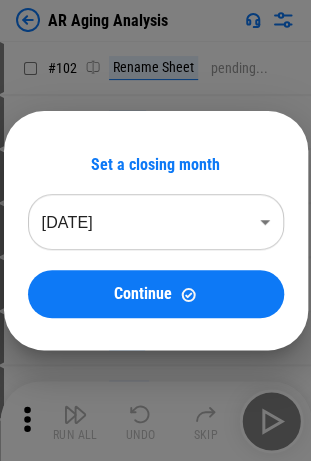 click on "AR Aging Analysis  # 102 Rename Sheet pending... # 112 Clear pending... # 115 Copy pending... # 120 Paste pending... # 123 Paste pending... # 135 Copy pending... # 140 Paste pending... # 143 Paste pending... # 153 Update pending... # 154 Update pending... # 155 Update pending... # 159 Auto Fill pending... # 164 Clear pending... # 167 Refresh Pivot Table pending... # 169 Update pending... # 171 Update pending... # 186 Insert Cells pending... # 192 Clear pending... # 195 Copy pending... # 197 Paste pending... # 199 Copy pending... # 201 Paste pending... # 205 Auto Fill pending... # 212 Copy pending... # 214 Paste pending... # 228 Insert Cells pending... # 234 Clear pending... # 237 Copy pending... # 239 Paste pending... Flow End Run All Undo Skip
Set a closing month Jun 2025 ******** ​ Continue" at bounding box center [155, 230] 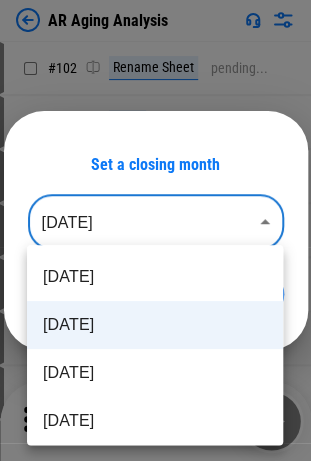 click on "May 2025" at bounding box center (155, 373) 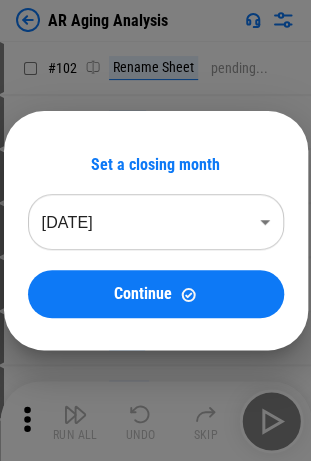 click on "Set a closing month" at bounding box center (155, 164) 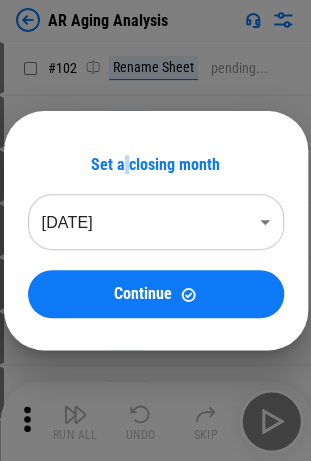 click on "Set a closing month" at bounding box center (155, 164) 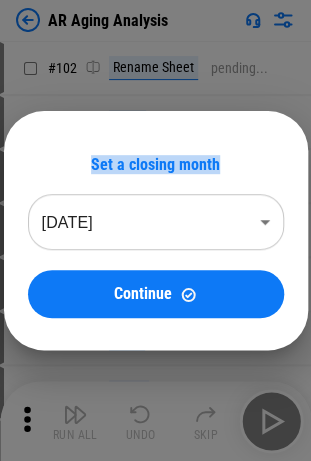 click on "Set a closing month" at bounding box center (155, 164) 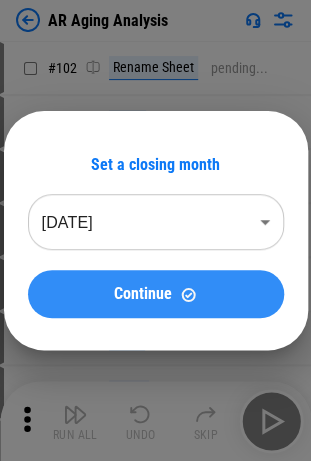click on "Continue" at bounding box center (143, 294) 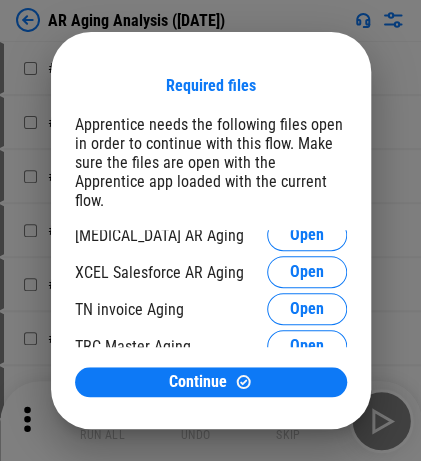 scroll, scrollTop: 0, scrollLeft: 0, axis: both 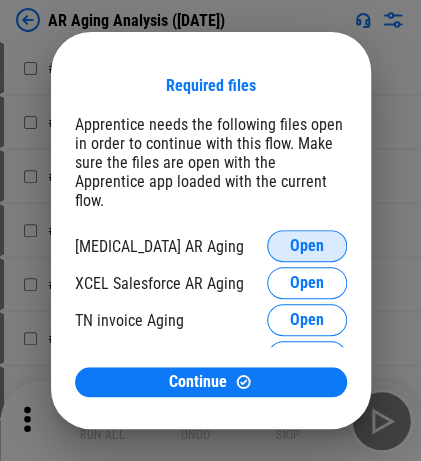 click on "Open" at bounding box center (307, 246) 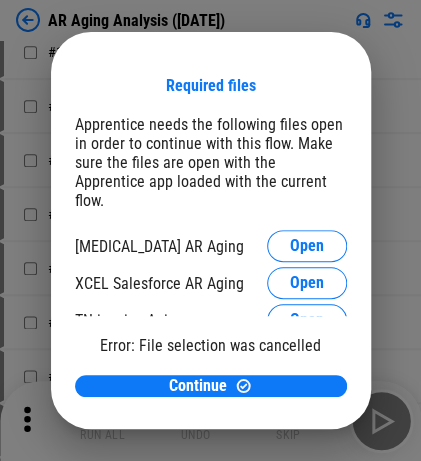 scroll, scrollTop: 206, scrollLeft: 0, axis: vertical 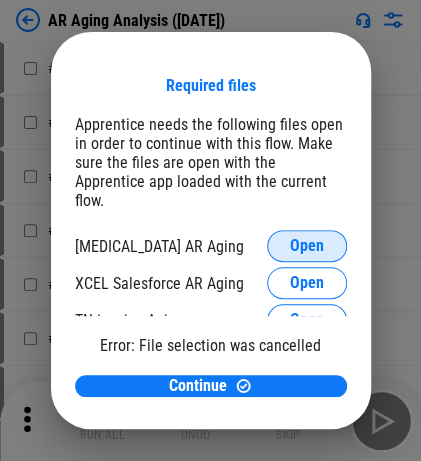 click on "Open" at bounding box center (307, 246) 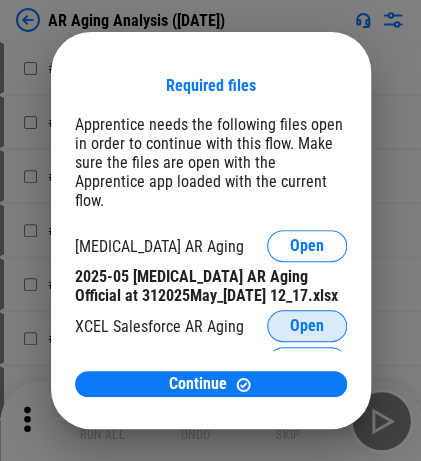 click on "Open" at bounding box center (307, 326) 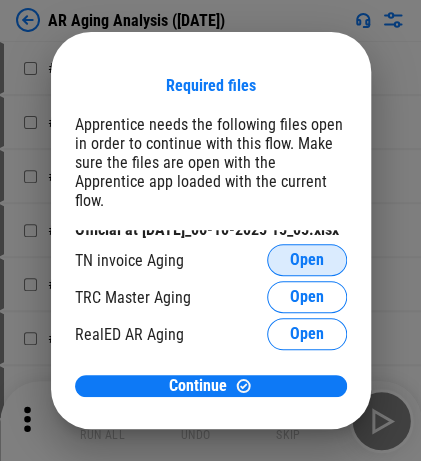 click on "Open" at bounding box center [307, 260] 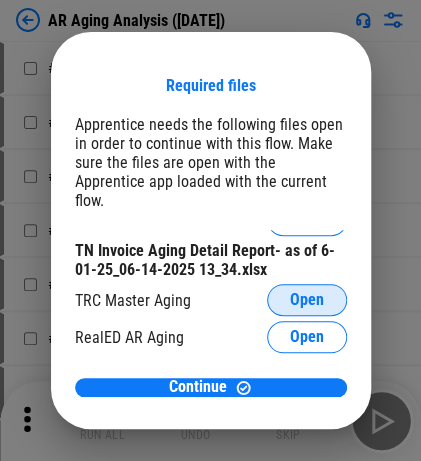 click on "Open" at bounding box center (307, 300) 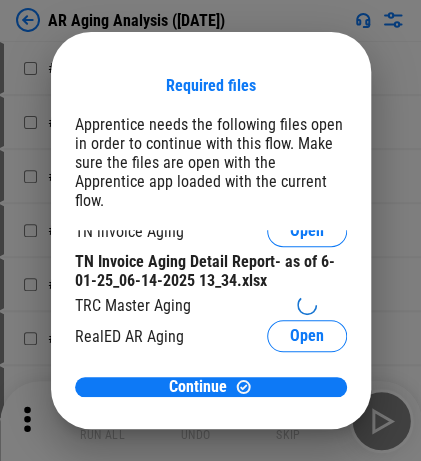 scroll, scrollTop: 179, scrollLeft: 0, axis: vertical 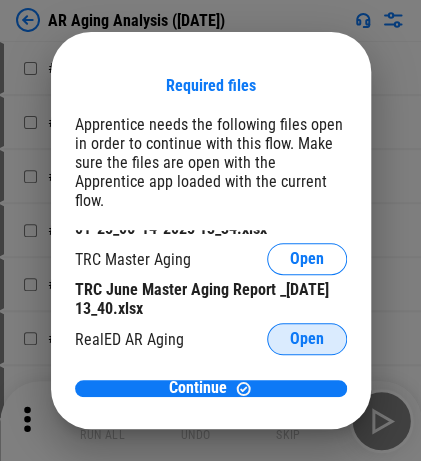 click on "Open" at bounding box center [307, 339] 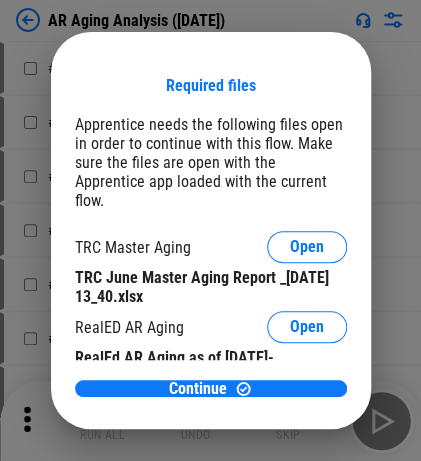 scroll, scrollTop: 300, scrollLeft: 0, axis: vertical 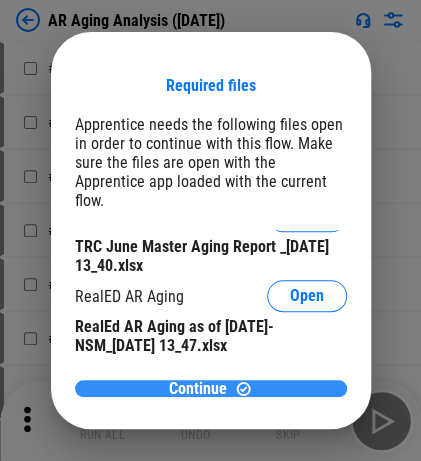 click on "Continue" at bounding box center [211, 388] 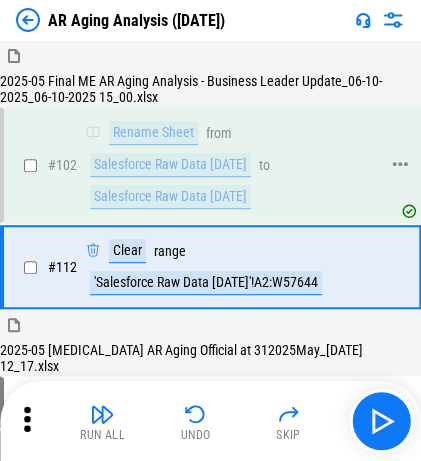 click on "Salesforce Raw Data [DATE]" at bounding box center [170, 165] 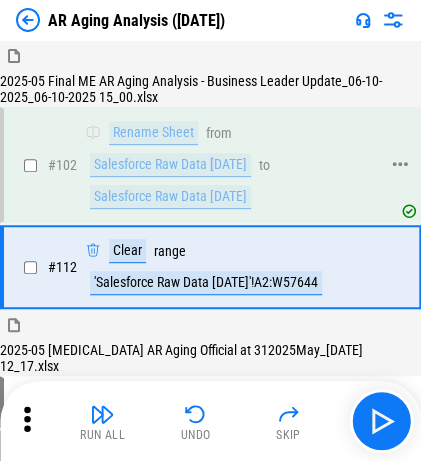 click on "Salesforce Raw Data [DATE]" at bounding box center (170, 165) 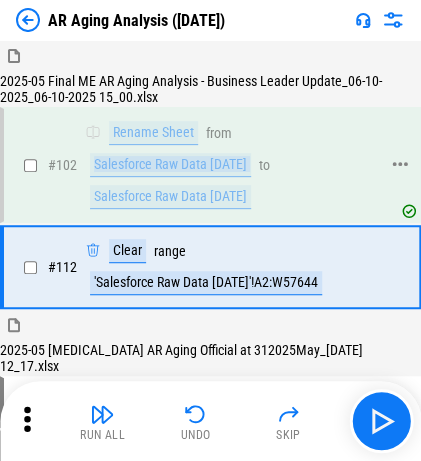 click on "Salesforce Raw Data [DATE]" at bounding box center [170, 165] 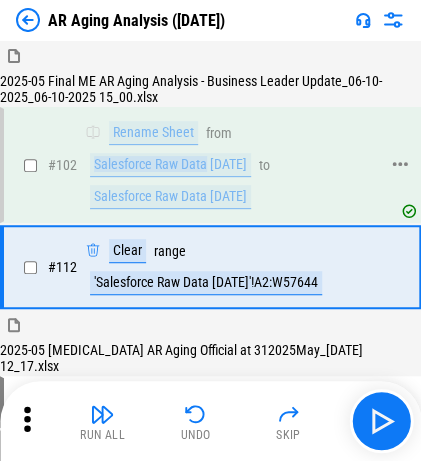 drag, startPoint x: 92, startPoint y: 169, endPoint x: 204, endPoint y: 176, distance: 112.21854 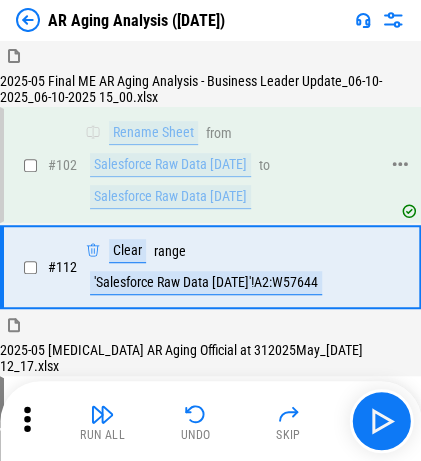 click on "Salesforce Raw Data [DATE]" at bounding box center [170, 197] 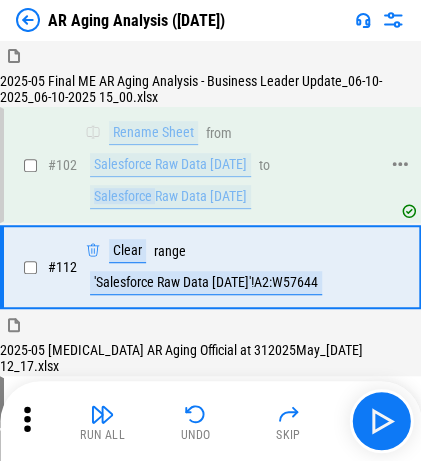 click on "Salesforce Raw Data [DATE]" at bounding box center (170, 197) 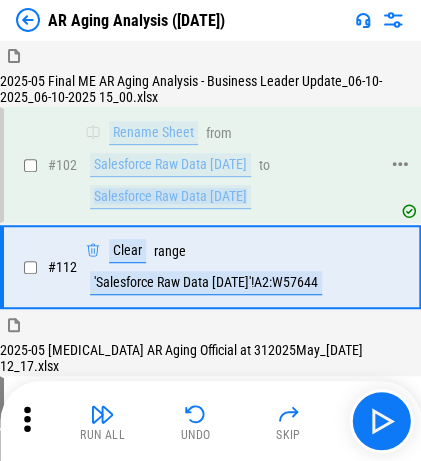 click on "Salesforce Raw Data [DATE]" at bounding box center [170, 197] 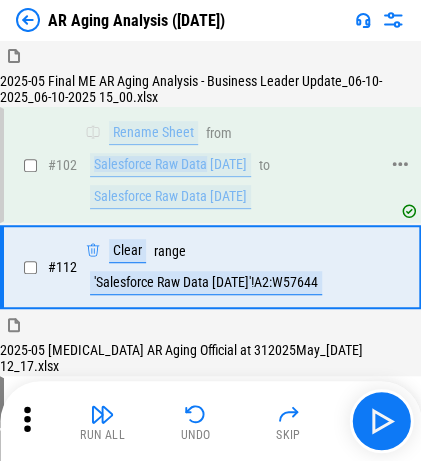 drag, startPoint x: 90, startPoint y: 168, endPoint x: 204, endPoint y: 166, distance: 114.01754 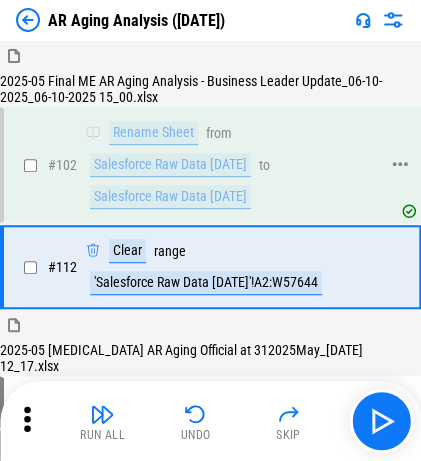 click on "Salesforce Raw Data [DATE]" at bounding box center (170, 197) 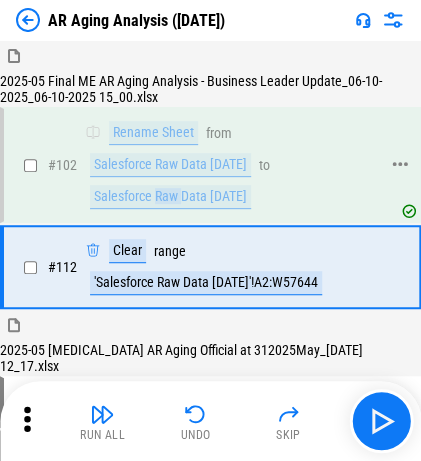 click on "Salesforce Raw Data [DATE]" at bounding box center [170, 197] 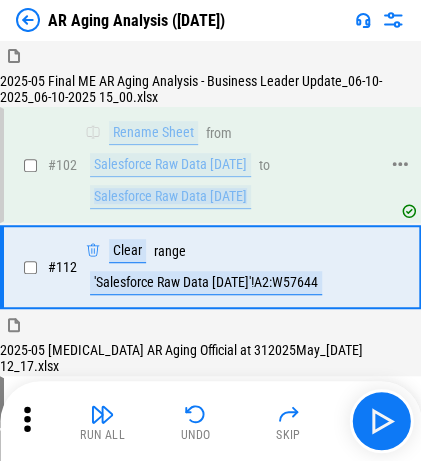 click on "Salesforce Raw Data [DATE]" at bounding box center [170, 197] 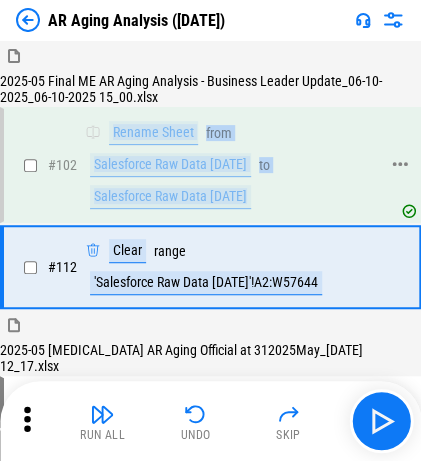 drag, startPoint x: 270, startPoint y: 198, endPoint x: 93, endPoint y: 131, distance: 189.25644 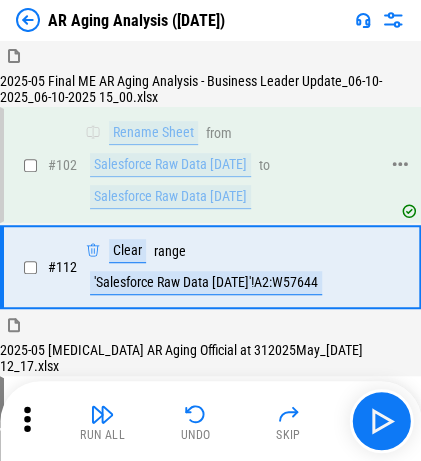 click 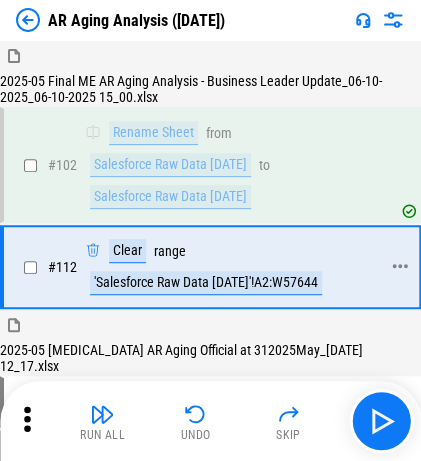 click on "'Salesforce Raw Data 6-1-2025'!A2:W57644" at bounding box center (206, 283) 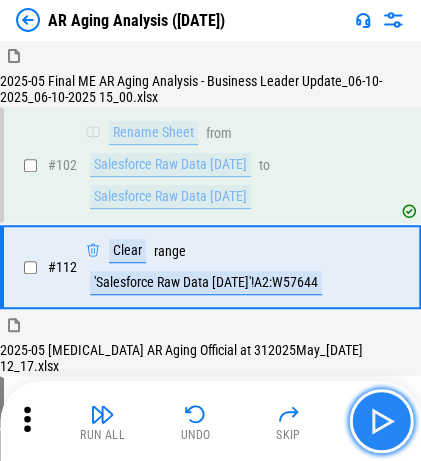 click at bounding box center [381, 421] 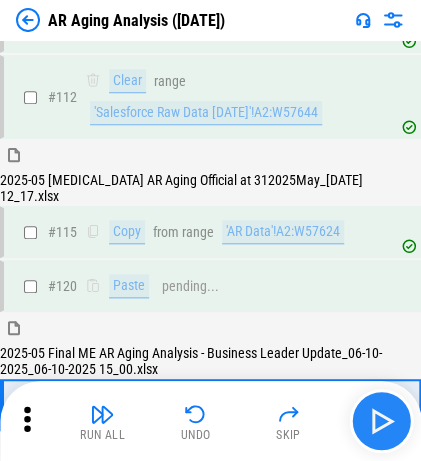 scroll, scrollTop: 243, scrollLeft: 0, axis: vertical 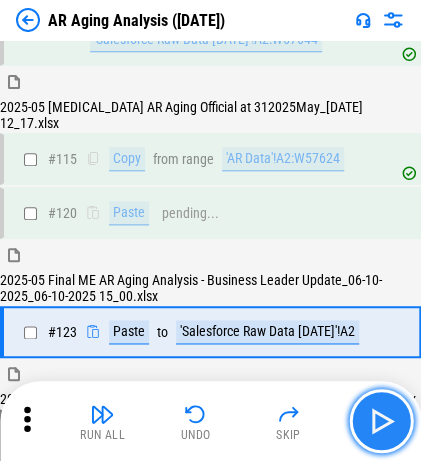 click at bounding box center [381, 421] 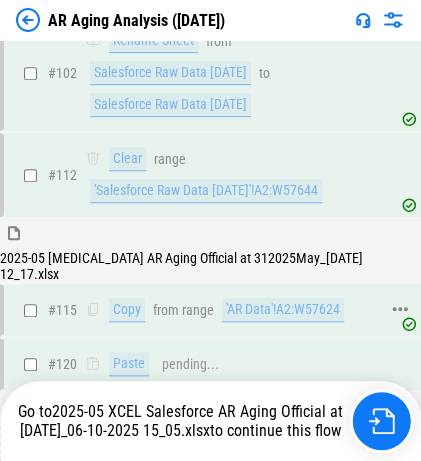 scroll, scrollTop: 91, scrollLeft: 0, axis: vertical 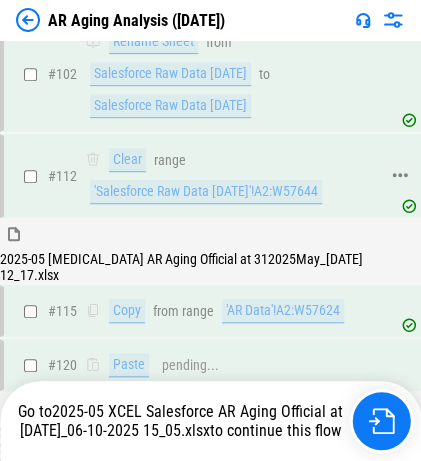 click on "'Salesforce Raw Data 6-1-2025'!A2:W57644" at bounding box center (206, 192) 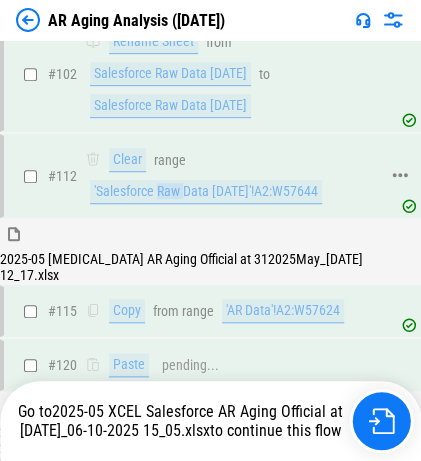 click on "'Salesforce Raw Data 6-1-2025'!A2:W57644" at bounding box center [206, 192] 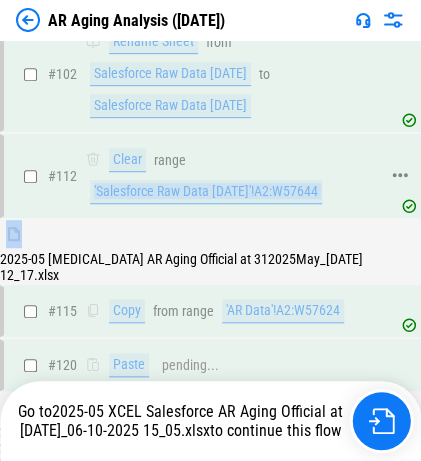 click on "'Salesforce Raw Data 6-1-2025'!A2:W57644" at bounding box center (206, 192) 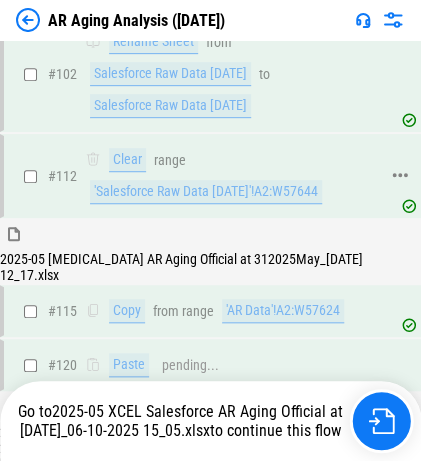 click on "Clear range 'Salesforce Raw Data 6-1-2025'!A2:W57644" at bounding box center [232, 176] 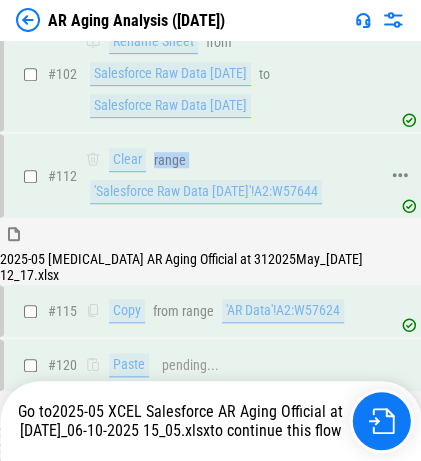 click on "Clear range 'Salesforce Raw Data 6-1-2025'!A2:W57644" at bounding box center [232, 176] 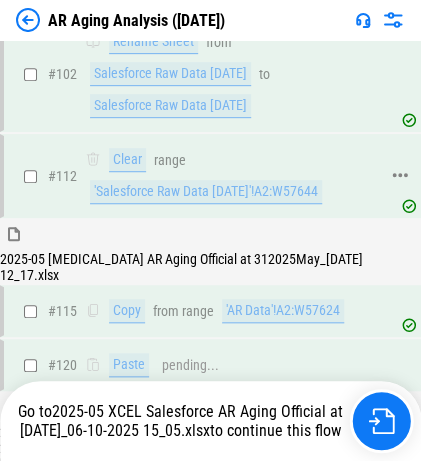 drag, startPoint x: 82, startPoint y: 150, endPoint x: 333, endPoint y: 202, distance: 256.32986 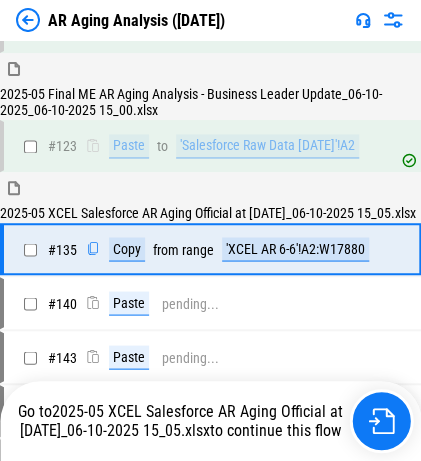 scroll, scrollTop: 446, scrollLeft: 0, axis: vertical 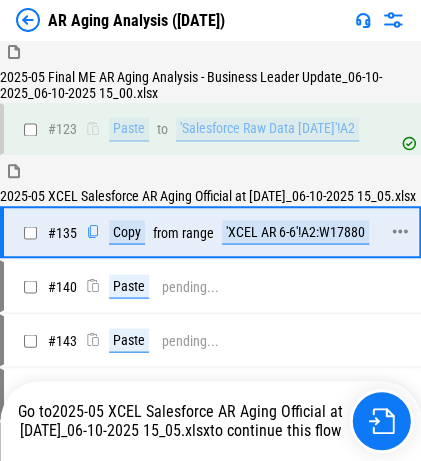 click on "'XCEL AR 6-6'!A2:W17880" at bounding box center [295, 232] 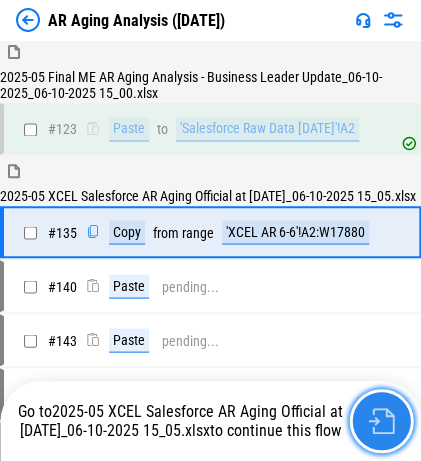 click at bounding box center [381, 421] 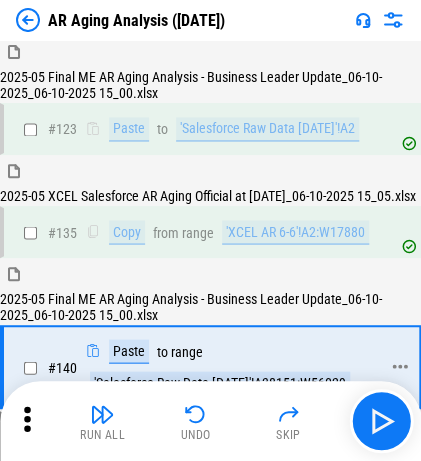 click on "Paste to range 'Salesforce Raw Data 6-1-2025'!A38151:W56029" at bounding box center [240, 367] 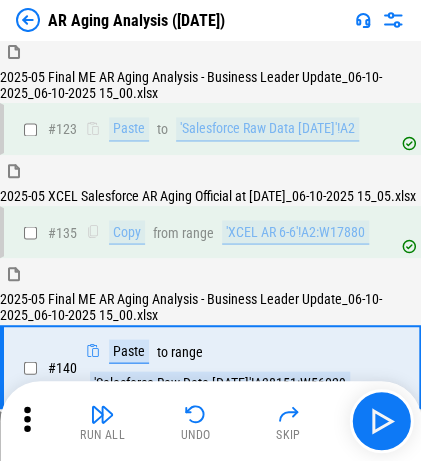 click on "Run All Undo Skip" at bounding box center (210, 421) 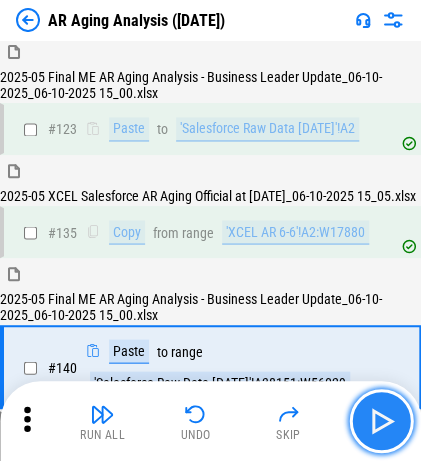click at bounding box center (381, 421) 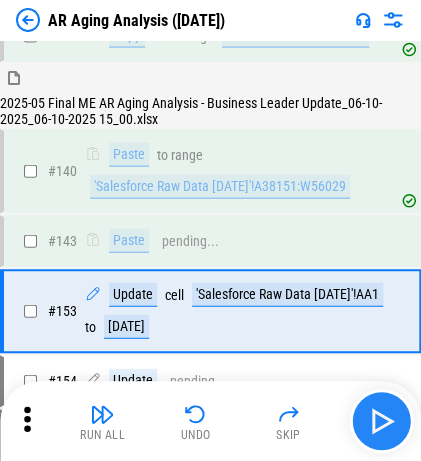 scroll, scrollTop: 704, scrollLeft: 0, axis: vertical 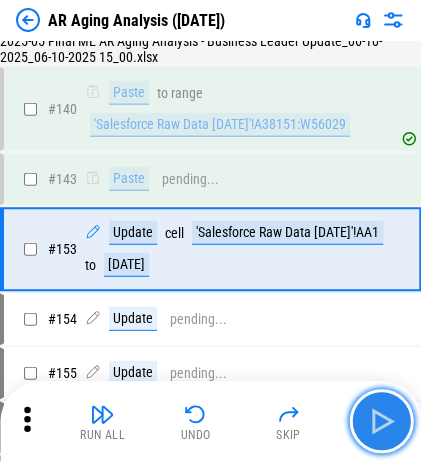 click at bounding box center (381, 421) 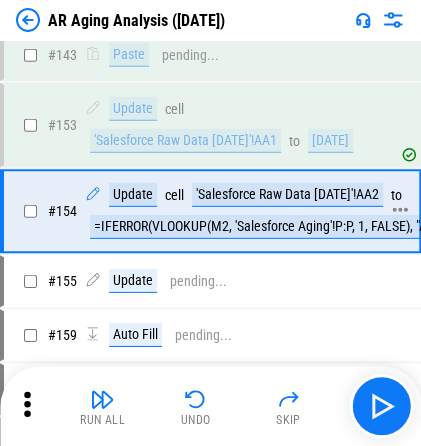 scroll, scrollTop: 829, scrollLeft: 0, axis: vertical 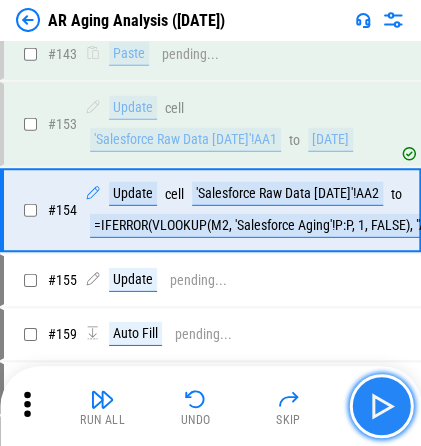 click at bounding box center [381, 406] 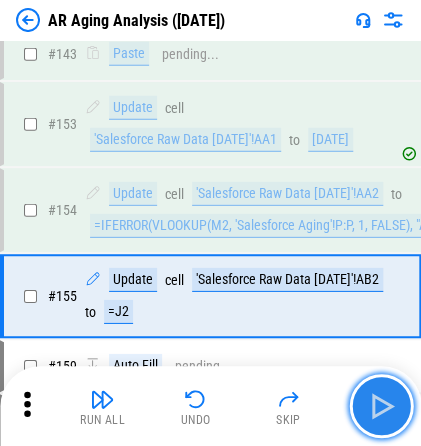 click at bounding box center (381, 406) 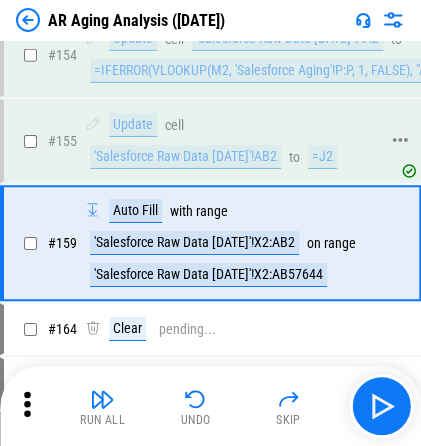 scroll, scrollTop: 1015, scrollLeft: 0, axis: vertical 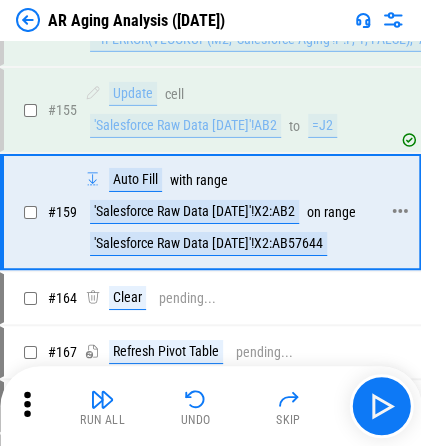 click on "'Salesforce Raw Data 6-1-2025'!X2:AB57644" at bounding box center (208, 244) 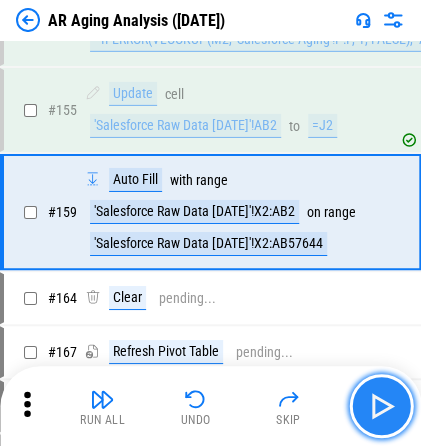 click at bounding box center [381, 406] 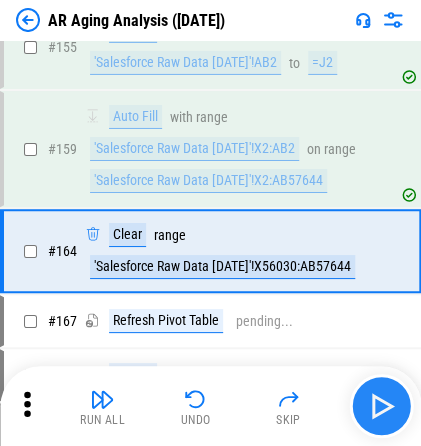 scroll, scrollTop: 1116, scrollLeft: 0, axis: vertical 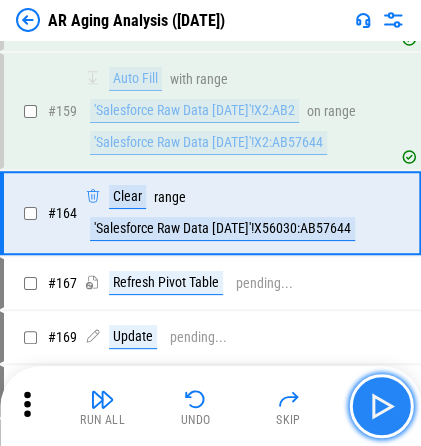 click at bounding box center (381, 406) 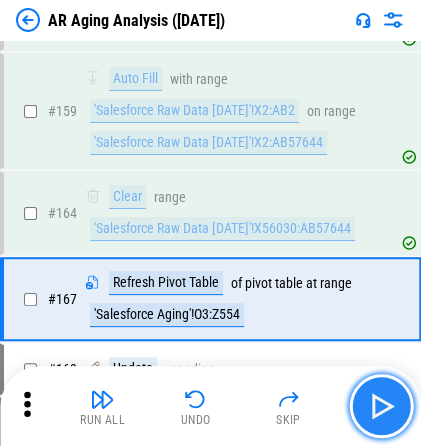 click at bounding box center (381, 406) 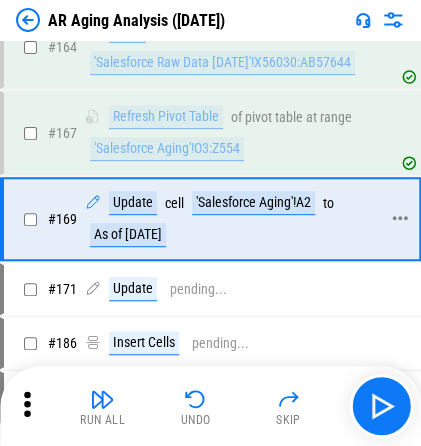 scroll, scrollTop: 1287, scrollLeft: 0, axis: vertical 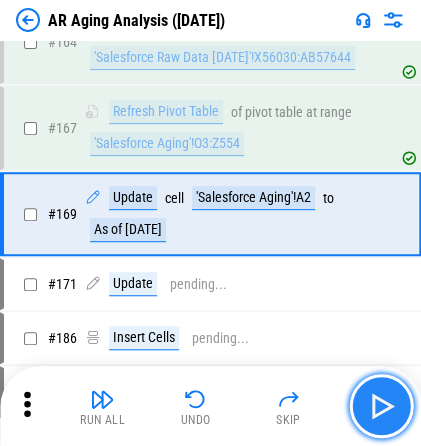 click at bounding box center (381, 406) 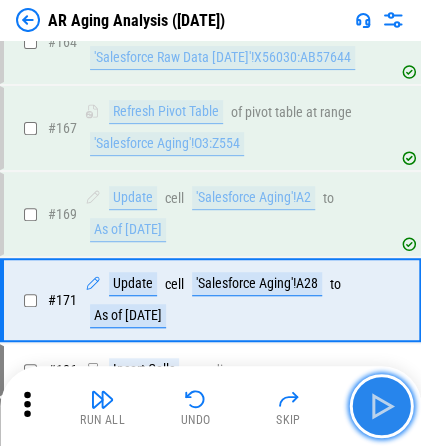 click at bounding box center [381, 406] 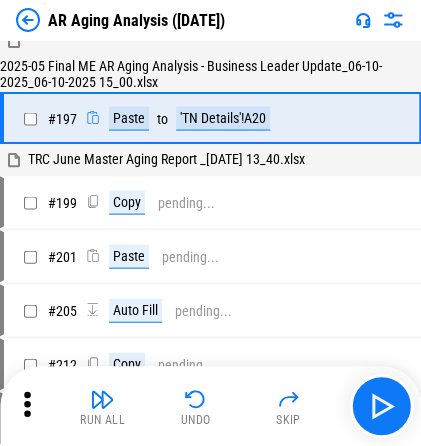 scroll, scrollTop: 1829, scrollLeft: 0, axis: vertical 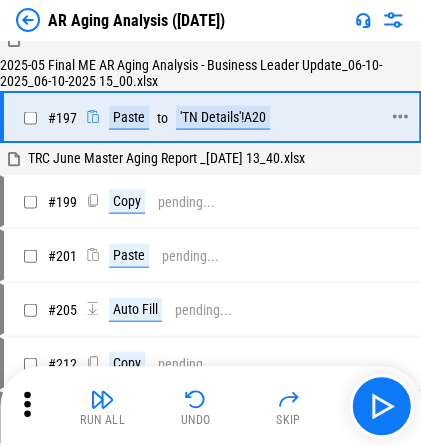 click on "'TN Details'!A20" at bounding box center [223, 117] 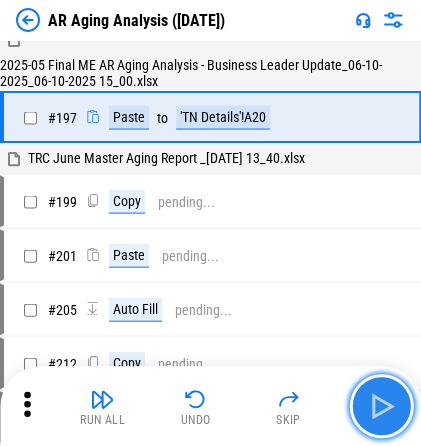 click at bounding box center [381, 406] 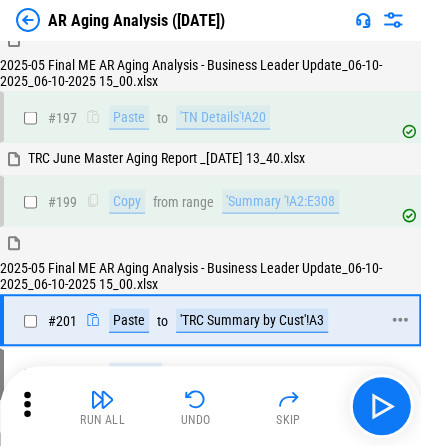 click on "'TRC Summary by Cust'!A3" at bounding box center [252, 320] 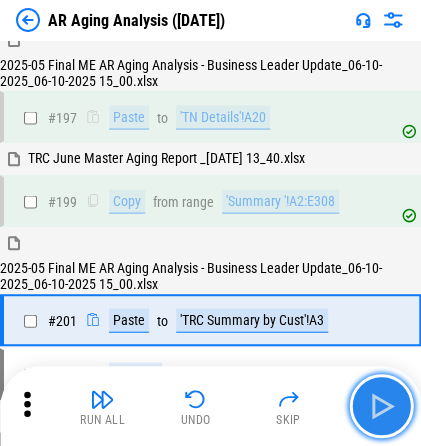 click at bounding box center (381, 406) 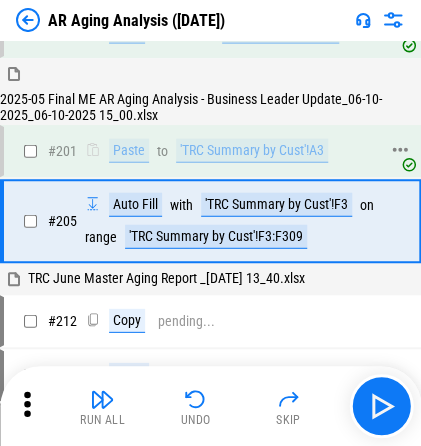 scroll, scrollTop: 2004, scrollLeft: 0, axis: vertical 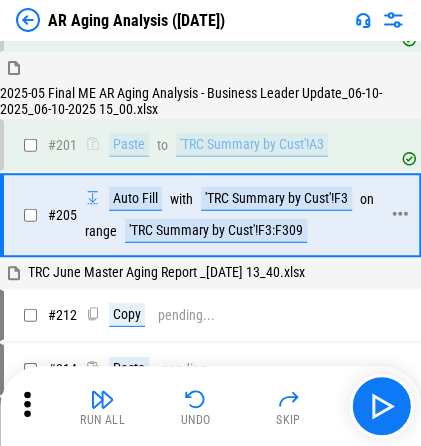 click on "'TRC Summary by Cust'!F3:F309" at bounding box center (216, 231) 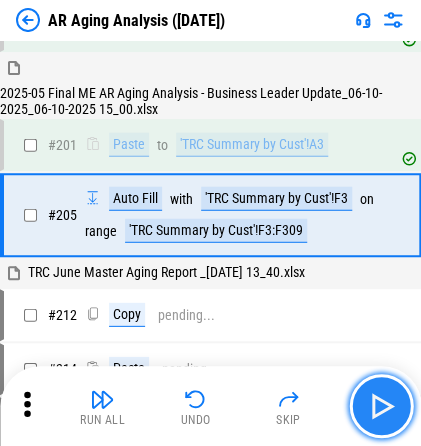 click at bounding box center (381, 406) 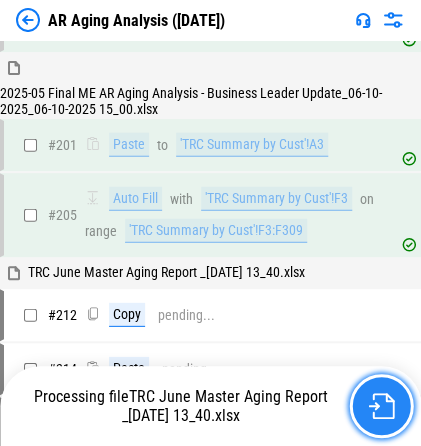 click at bounding box center [381, 406] 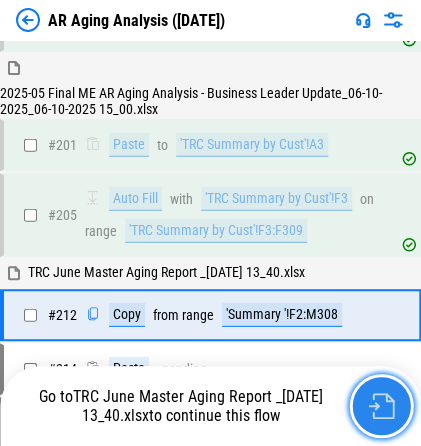 click at bounding box center [381, 406] 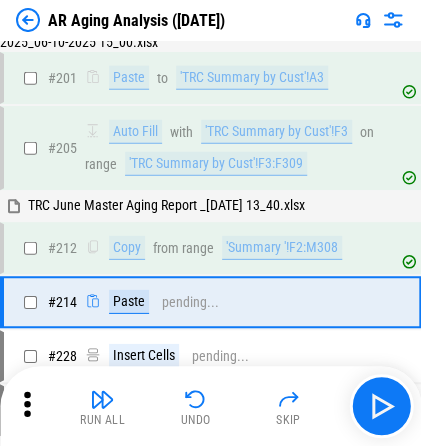 scroll, scrollTop: 2157, scrollLeft: 0, axis: vertical 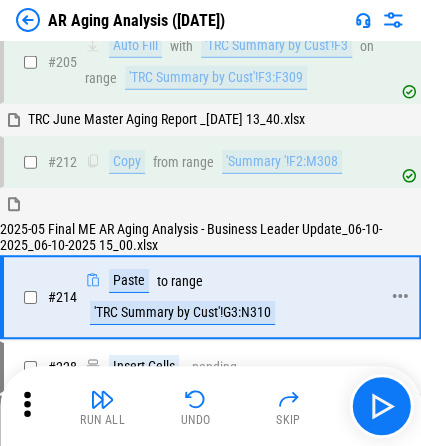 click on "'TRC Summary by Cust'!G3:N310" at bounding box center (182, 313) 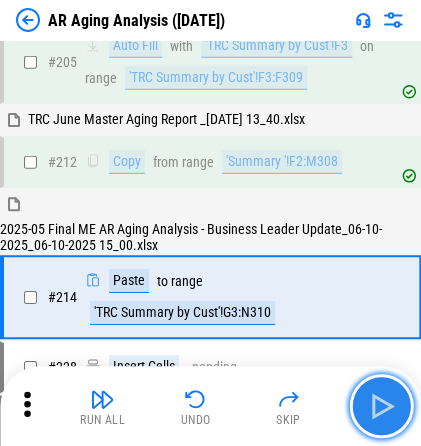 click at bounding box center [381, 406] 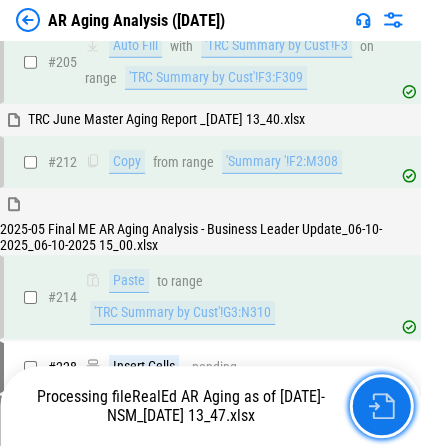 click at bounding box center [381, 406] 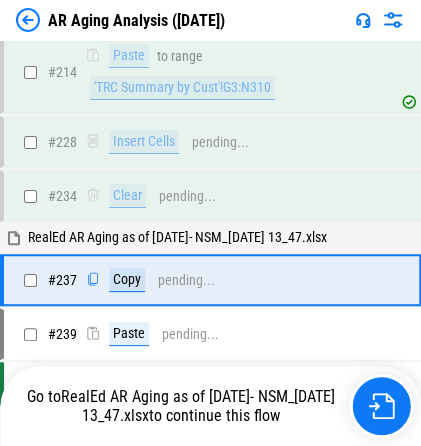 scroll, scrollTop: 2446, scrollLeft: 0, axis: vertical 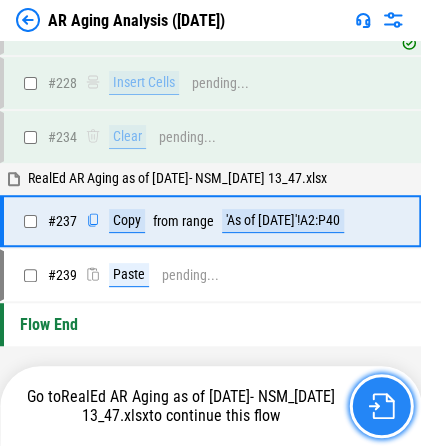 click at bounding box center (381, 406) 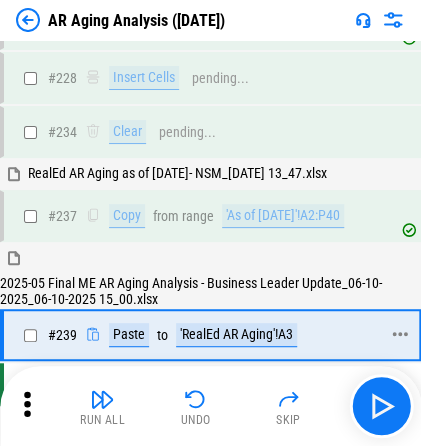 click on "'RealEd AR Aging'!A3" at bounding box center (236, 335) 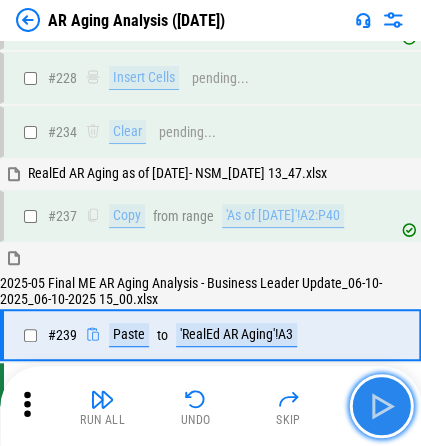 click at bounding box center [381, 406] 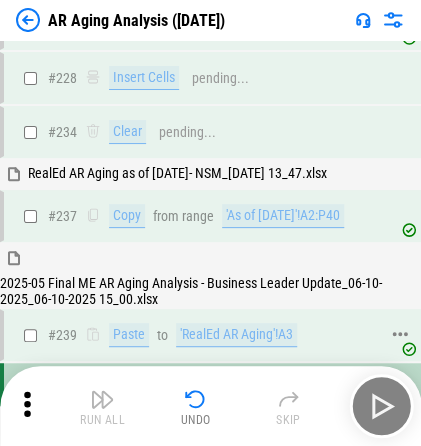 scroll, scrollTop: 2514, scrollLeft: 0, axis: vertical 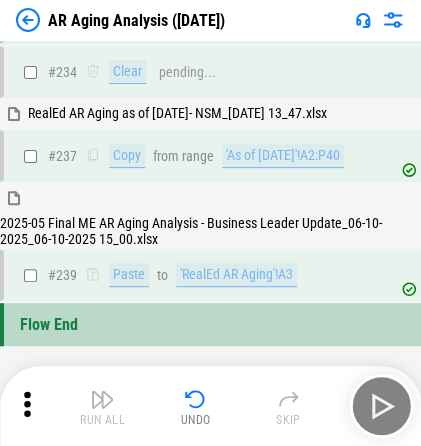 click on "Flow End" at bounding box center (210, 324) 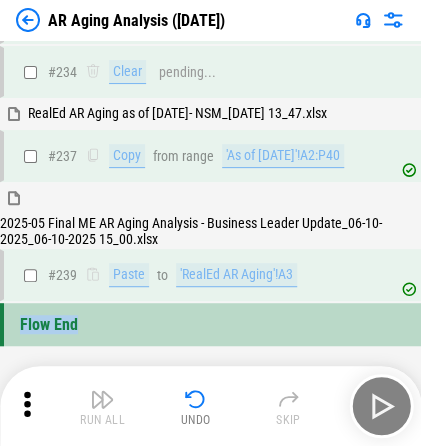 click on "Flow End" at bounding box center [210, 324] 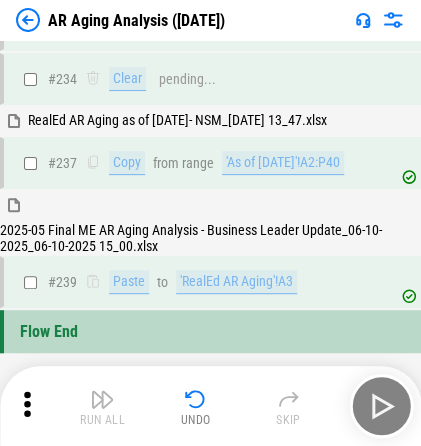 scroll, scrollTop: 2514, scrollLeft: 0, axis: vertical 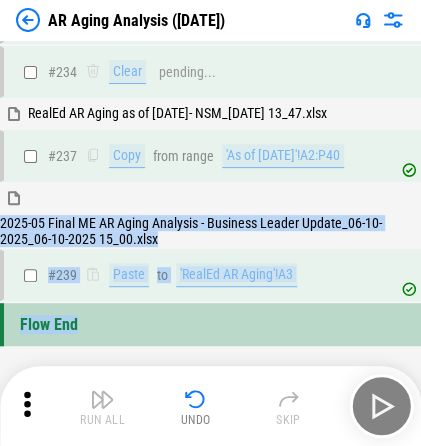 drag, startPoint x: 188, startPoint y: 316, endPoint x: -9, endPoint y: 221, distance: 218.70985 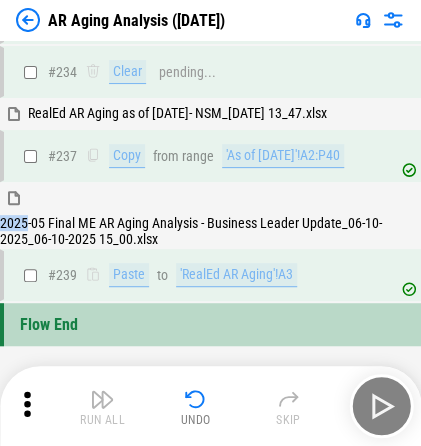click on "2025-05 Final ME AR Aging Analysis - Business Leader Update_06-10-2025_06-10-2025 15_00.xlsx" at bounding box center (210, 231) 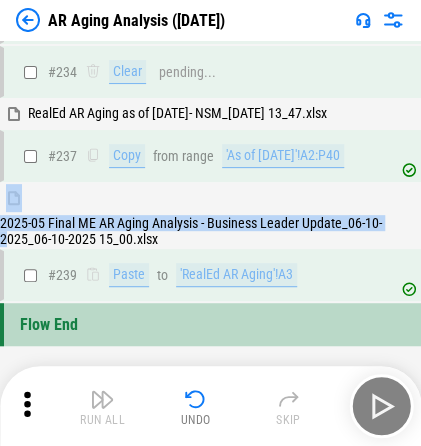 click on "2025-05 Final ME AR Aging Analysis - Business Leader Update_06-10-2025_06-10-2025 15_00.xlsx" at bounding box center [210, 231] 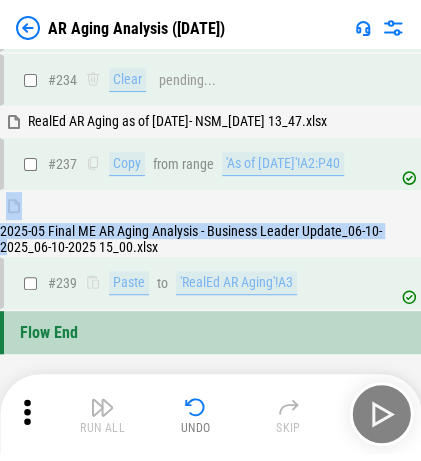 scroll, scrollTop: 0, scrollLeft: 0, axis: both 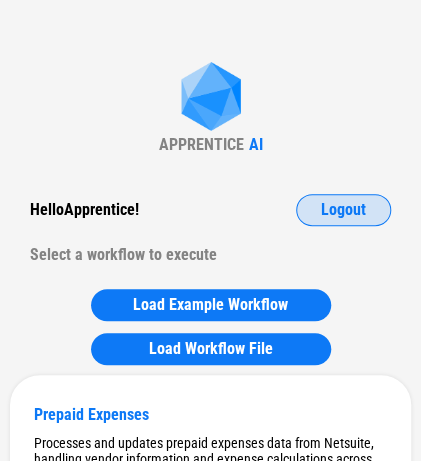 click on "Logout" at bounding box center (343, 210) 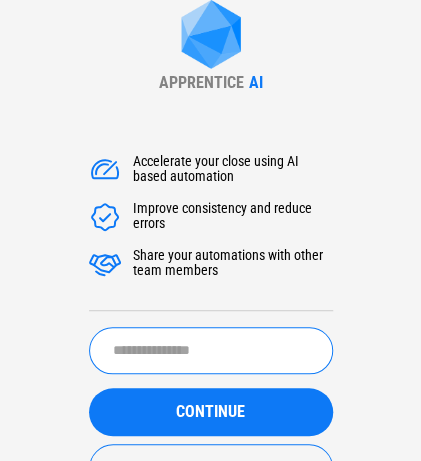 click at bounding box center (211, 350) 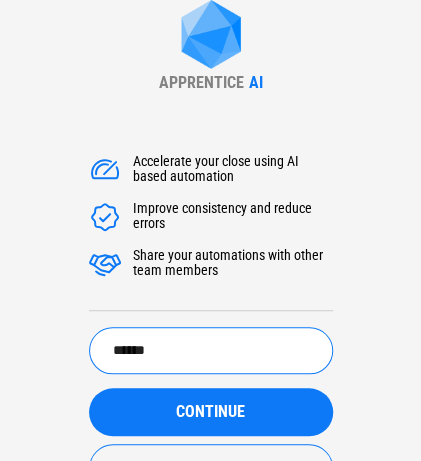 type on "******" 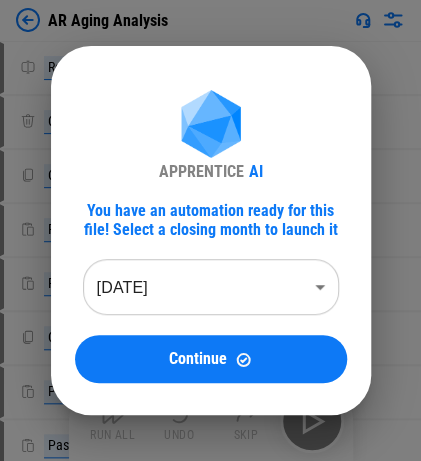 click on "APPRENTICE AI You have an automation ready for this file! Select a closing month to launch it Jun 2025 ******** ​ Continue" at bounding box center [210, 230] 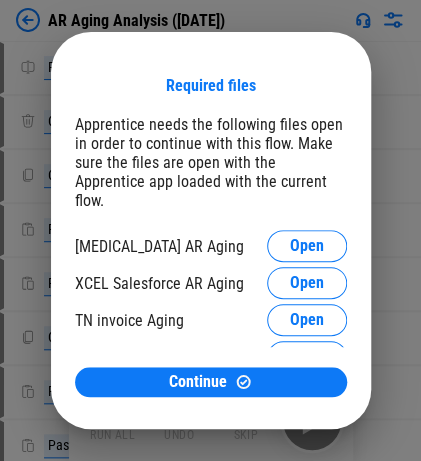 click on "Required files Apprentice needs the following files open in order to continue with this flow. Make sure the files are open with the Apprentice app loaded with the current flow. OCL AR Aging Open XCEL Salesforce AR Aging Open TN invoice Aging Open TRC Master Aging Open RealED AR Aging Open Continue" at bounding box center (210, 230) 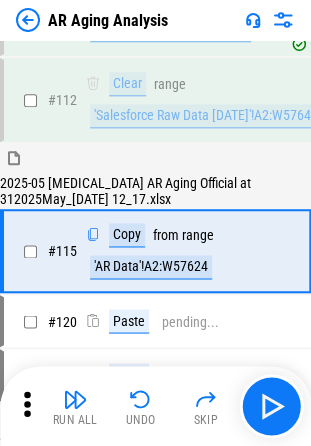 scroll, scrollTop: 196, scrollLeft: 0, axis: vertical 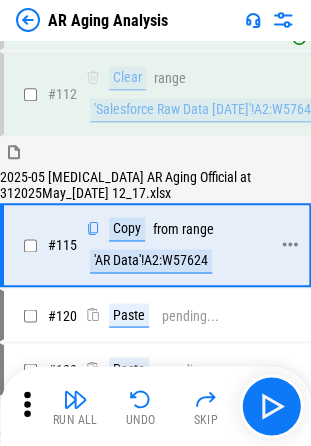 click on "'AR Data'!A2:W57624" at bounding box center (151, 261) 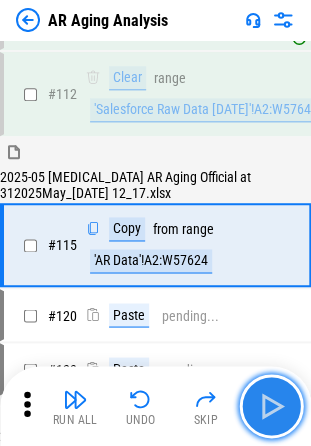 click at bounding box center [271, 406] 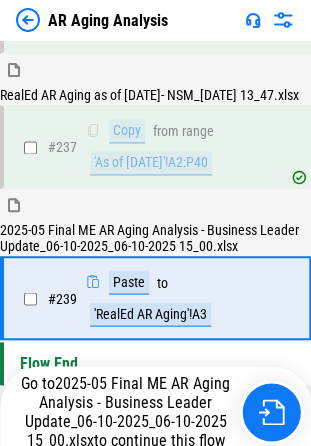 scroll, scrollTop: 3120, scrollLeft: 0, axis: vertical 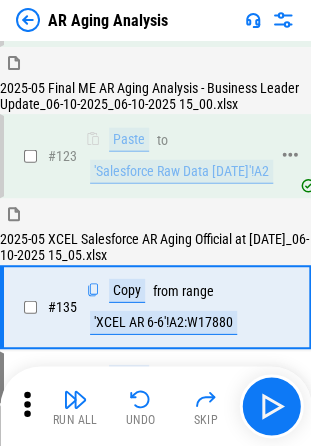 click on "'Salesforce Raw Data [DATE]'!A2" at bounding box center [181, 172] 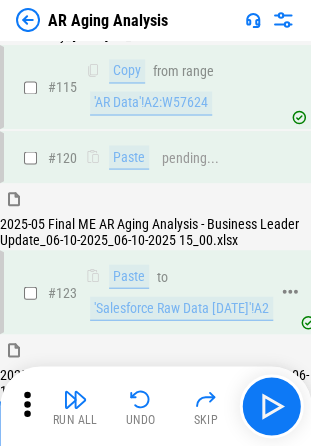 scroll, scrollTop: 344, scrollLeft: 0, axis: vertical 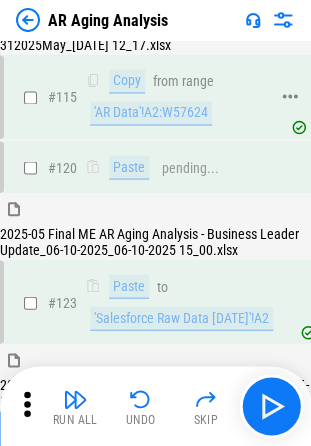 click on "'AR Data'!A2:W57624" at bounding box center [151, 113] 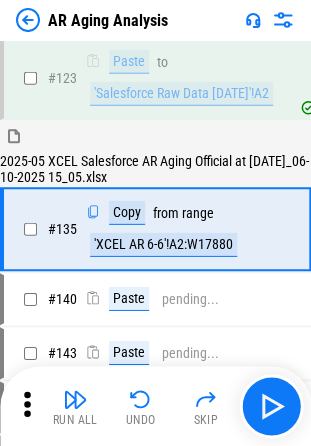 scroll, scrollTop: 566, scrollLeft: 0, axis: vertical 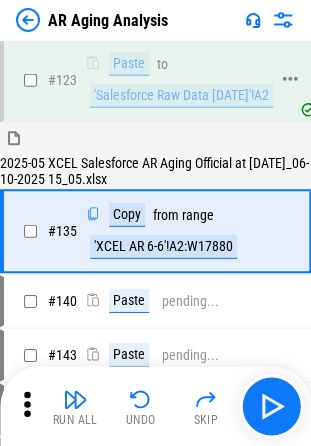 click on "'Salesforce Raw Data [DATE]'!A2" at bounding box center (181, 96) 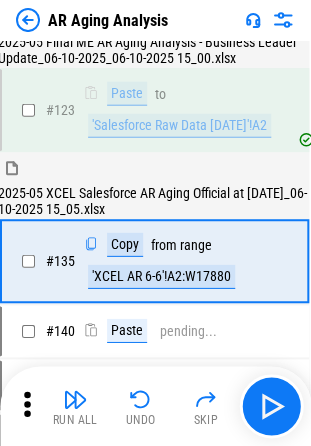scroll, scrollTop: 540, scrollLeft: 2, axis: both 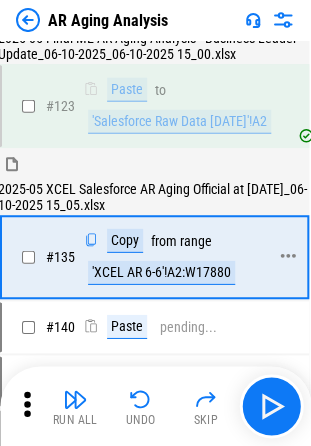 click on "'XCEL AR 6-6'!A2:W17880" at bounding box center (161, 273) 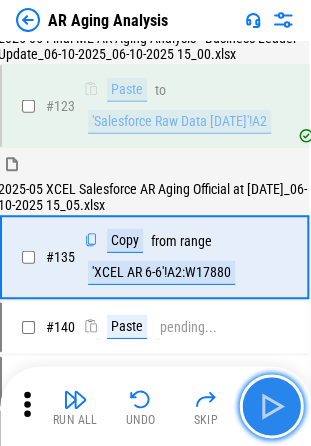 click at bounding box center [271, 406] 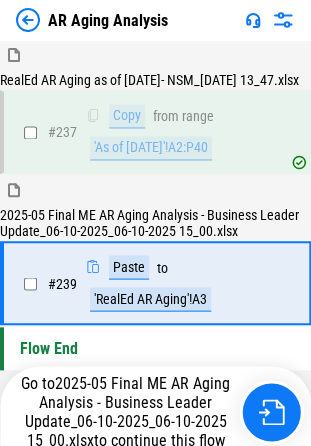 scroll, scrollTop: 3120, scrollLeft: 0, axis: vertical 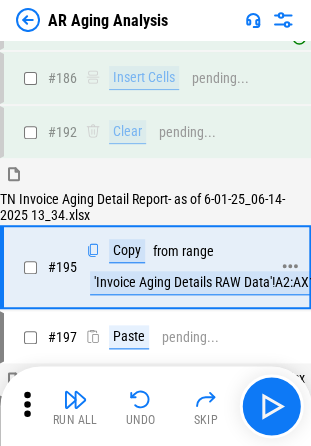 click on "'Invoice Aging Details RAW Data'!A2:AX1609" at bounding box center (215, 283) 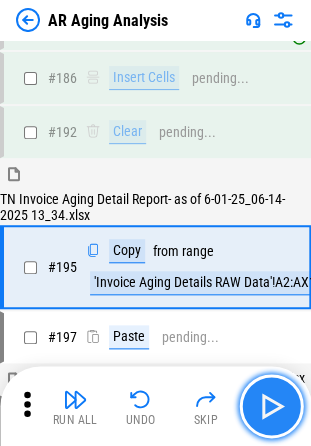 click at bounding box center (271, 406) 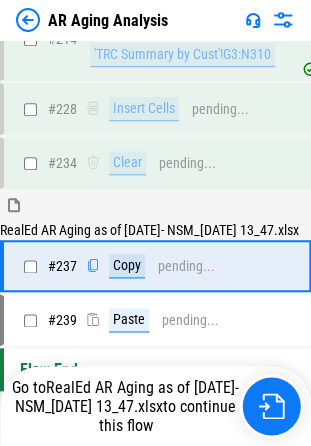 scroll, scrollTop: 2989, scrollLeft: 0, axis: vertical 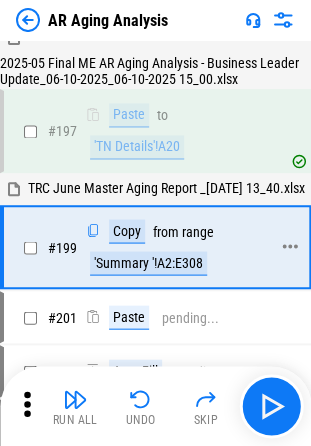 click on "'Summary '!A2:E308" at bounding box center (148, 263) 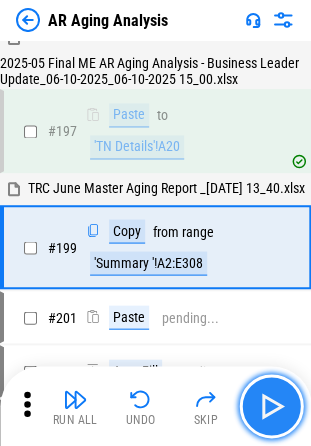 click at bounding box center [271, 406] 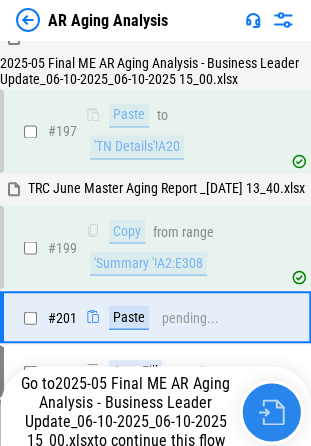 click at bounding box center (271, 412) 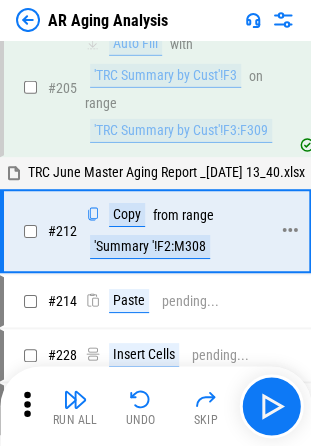 scroll, scrollTop: 2594, scrollLeft: 0, axis: vertical 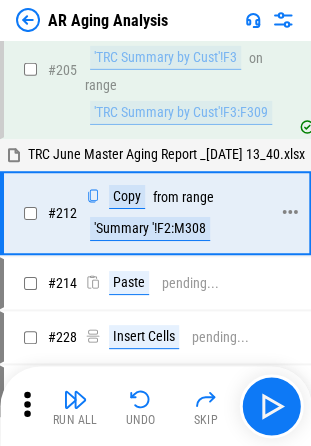 click on "'Summary '!F2:M308" at bounding box center [150, 229] 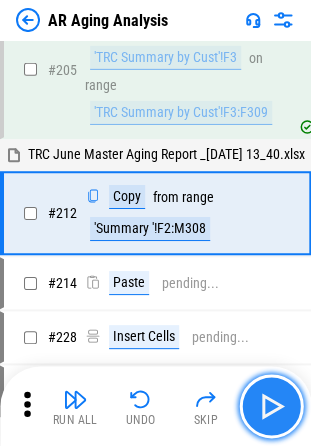 click at bounding box center (271, 406) 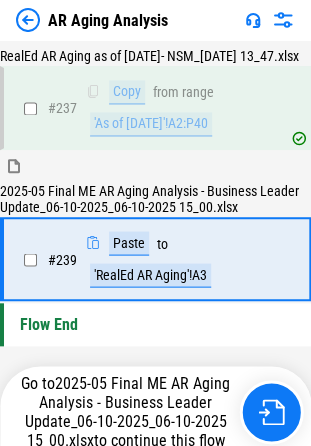 scroll, scrollTop: 3120, scrollLeft: 0, axis: vertical 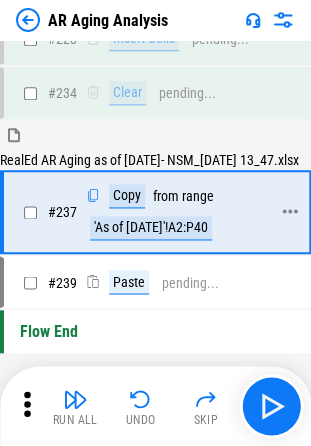 click on "# 237 Copy from range 'As of [DATE]'!A2:P40" at bounding box center [154, 212] 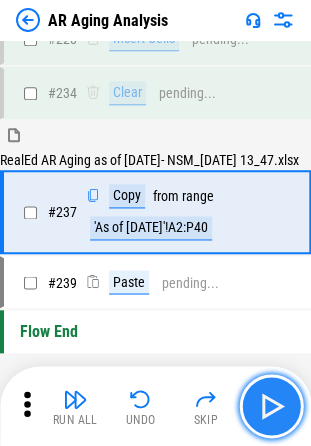 click at bounding box center (271, 406) 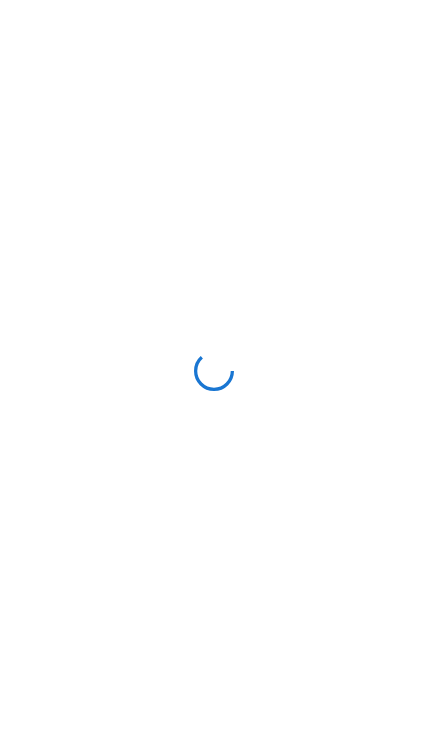 scroll, scrollTop: 0, scrollLeft: 0, axis: both 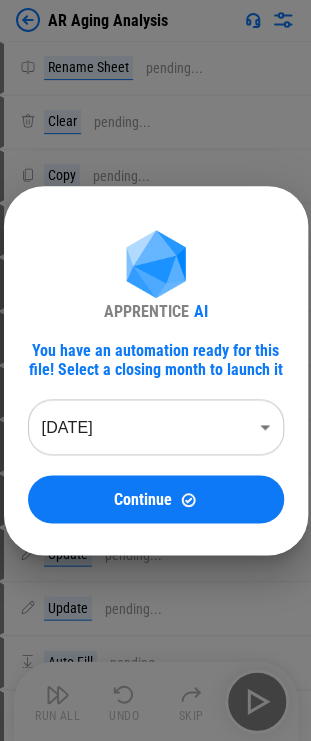 click on "AR Aging Analysis  Rename Sheet pending... Clear pending... Copy pending... Paste pending... Paste pending... Copy pending... Paste pending... Paste pending... Update pending... Update pending... Update pending... Auto Fill pending... Clear pending... Refresh Pivot Table pending... Update pending... Update pending... Insert Cells pending... Clear pending... Copy pending... Paste pending... Copy pending... Paste pending... Auto Fill pending... Copy pending... Paste pending... Insert Cells pending... Clear pending... Copy pending... Paste pending... Flow End Run All Undo Skip
APPRENTICE AI You have an automation ready for this file! Select a closing month to launch it [DATE] ******** ​ Continue" at bounding box center (155, 370) 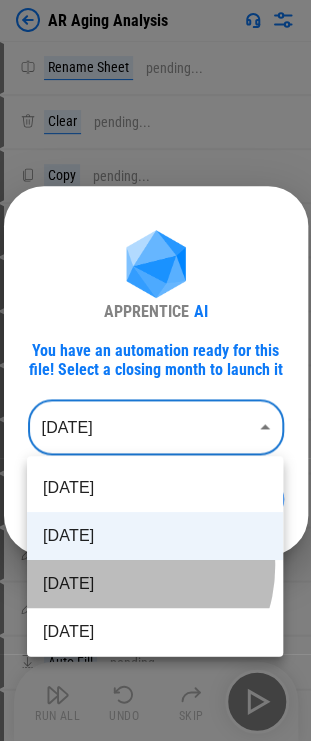 click on "[DATE]" at bounding box center [155, 584] 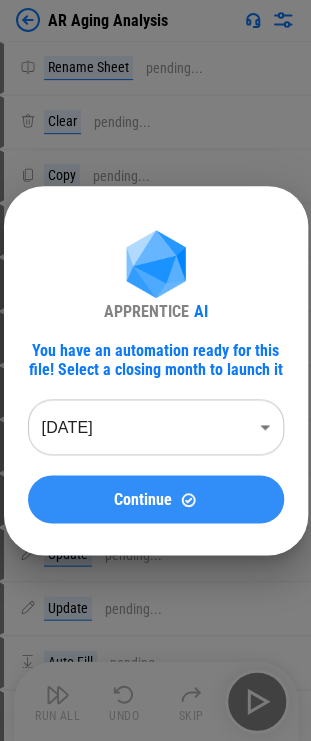 click on "Continue" at bounding box center (143, 499) 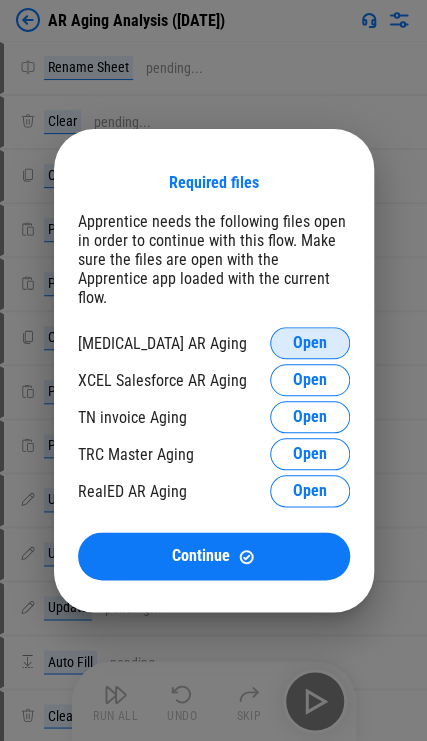 click on "Open" at bounding box center (310, 343) 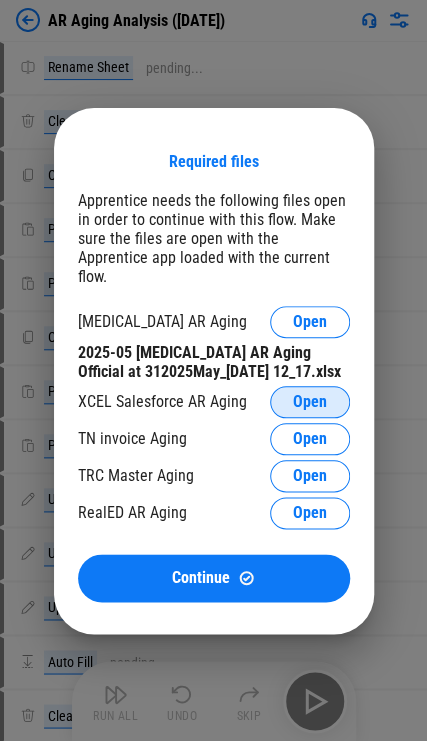 click on "Open" at bounding box center (310, 402) 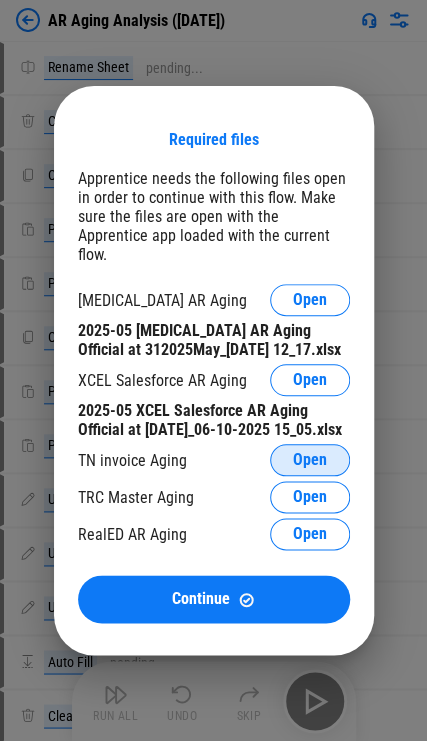 click on "Open" at bounding box center (310, 460) 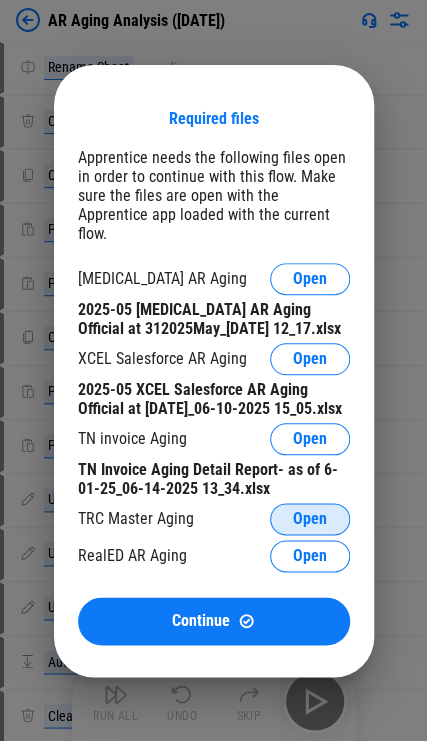 click on "Open" at bounding box center (310, 519) 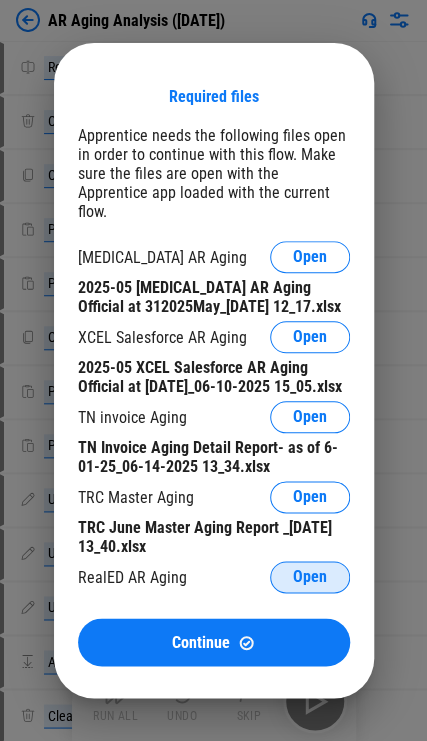 click on "Open" at bounding box center [310, 577] 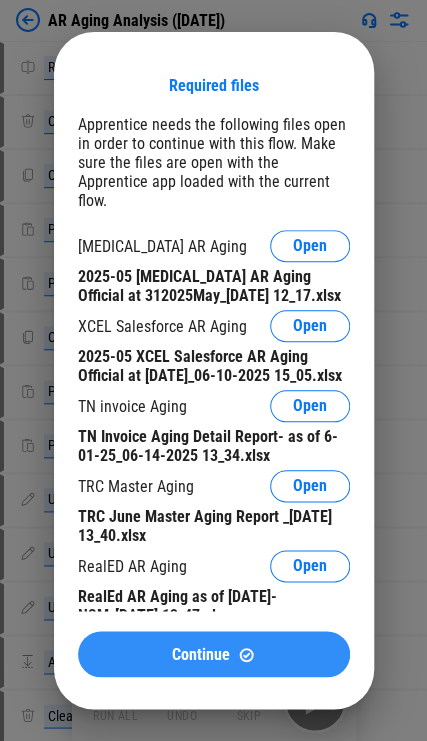 click on "Continue" at bounding box center (201, 654) 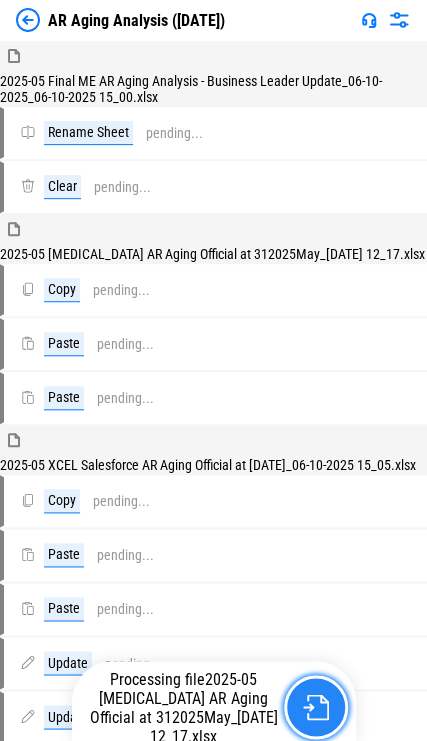 click at bounding box center [316, 707] 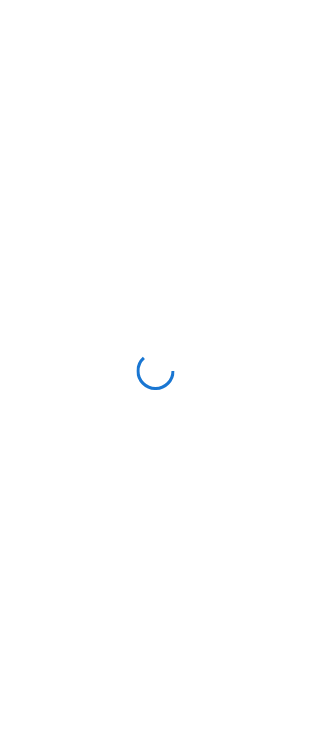 scroll, scrollTop: 0, scrollLeft: 0, axis: both 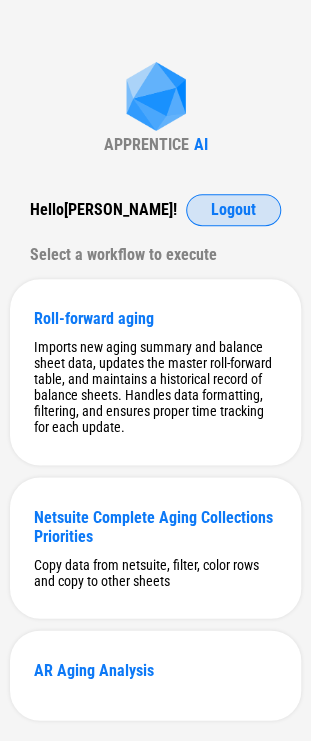 click on "Logout" at bounding box center [233, 210] 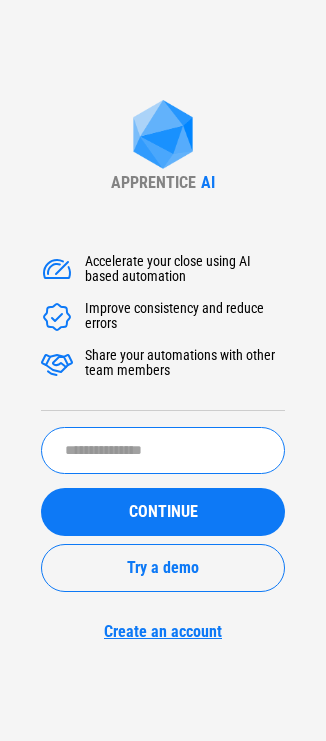 click at bounding box center (163, 450) 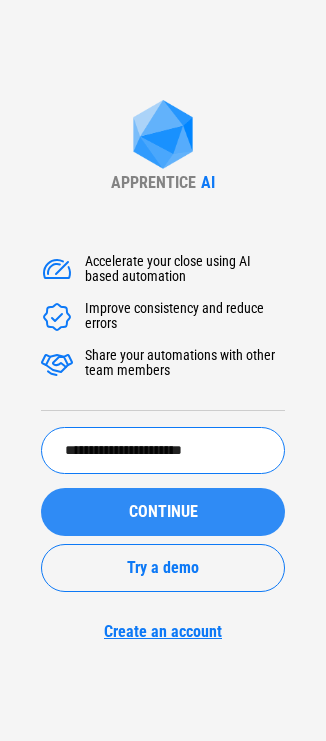 click on "CONTINUE" at bounding box center [163, 512] 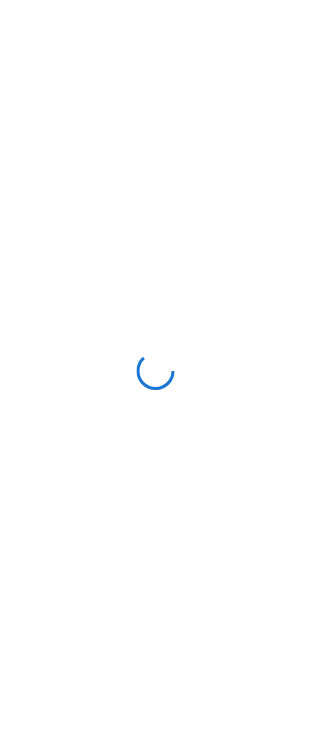 scroll, scrollTop: 0, scrollLeft: 0, axis: both 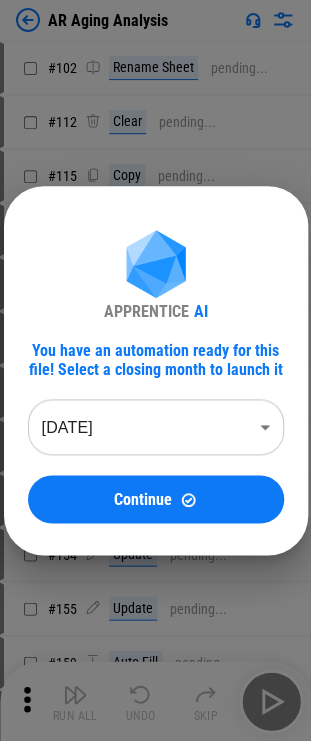 click on "AR Aging Analysis  # 102 Rename Sheet pending... # 112 Clear pending... # 115 Copy pending... # 120 Paste pending... # 123 Paste pending... # 135 Copy pending... # 140 Paste pending... # 143 Paste pending... # 153 Update pending... # 154 Update pending... # 155 Update pending... # 159 Auto Fill pending... # 164 Clear pending... # 167 Refresh Pivot Table pending... # 169 Update pending... # 171 Update pending... # 186 Insert Cells pending... # 192 Clear pending... # 195 Copy pending... # 197 Paste pending... # 199 Copy pending... # 201 Paste pending... # 205 Auto Fill pending... # 212 Copy pending... # 214 Paste pending... # 228 Insert Cells pending... # 234 Clear pending... # 237 Copy pending... # 239 Paste pending... Flow End Run All Undo Skip
APPRENTICE AI You have an automation ready for this file! Select a closing month to launch it Jun 2025 ******** ​ Continue" at bounding box center (155, 370) 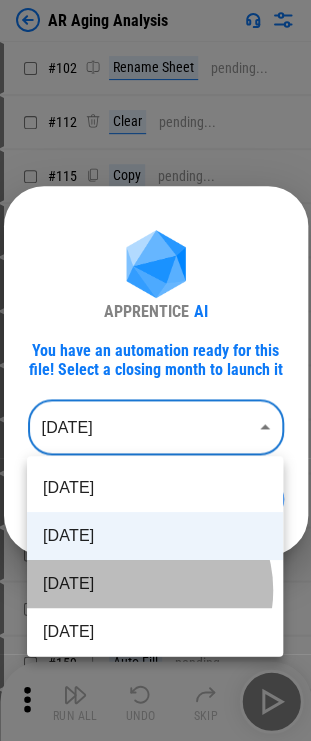click on "May 2025" at bounding box center [155, 584] 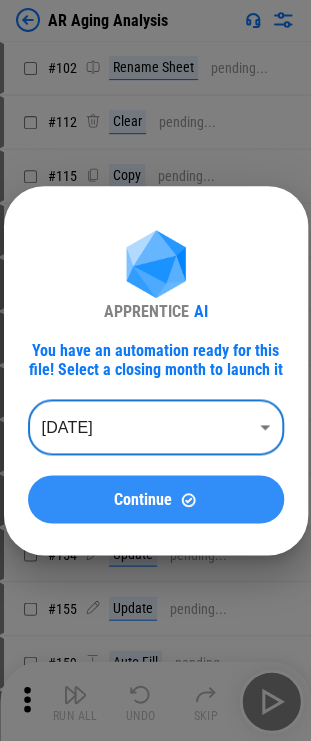 click on "Continue" at bounding box center (143, 499) 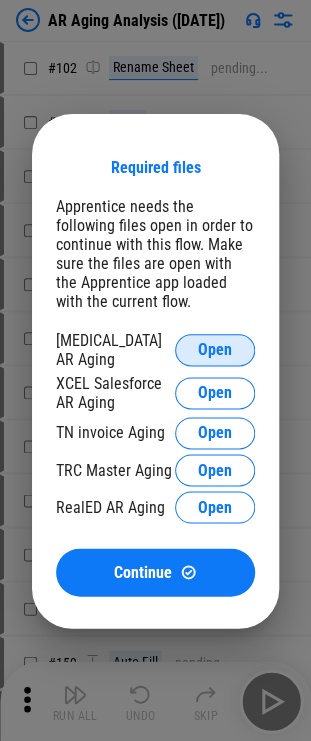 click on "Open" at bounding box center (215, 350) 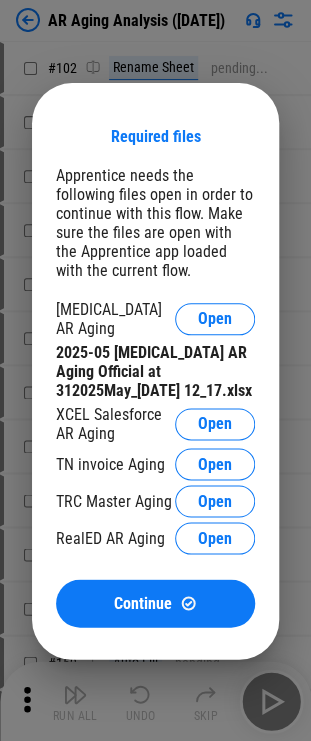 drag, startPoint x: 168, startPoint y: 415, endPoint x: 182, endPoint y: 423, distance: 16.124516 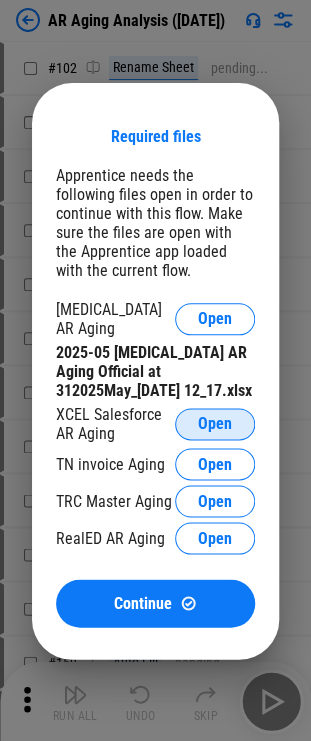 click on "Open" at bounding box center [215, 424] 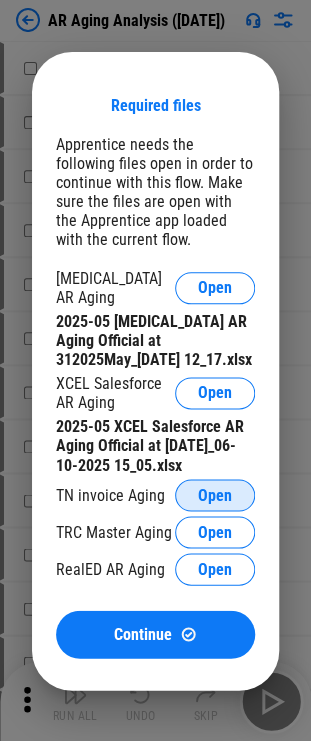 click on "Open" at bounding box center (215, 495) 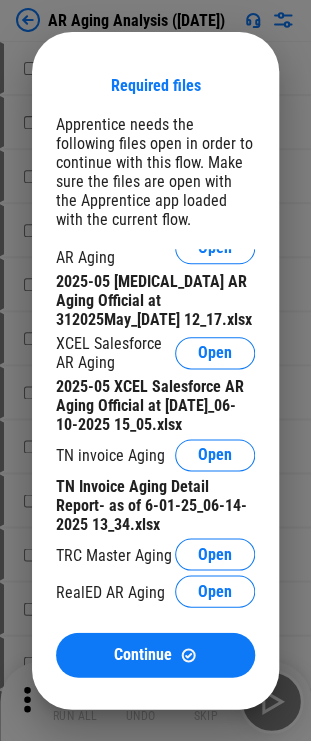 scroll, scrollTop: 73, scrollLeft: 0, axis: vertical 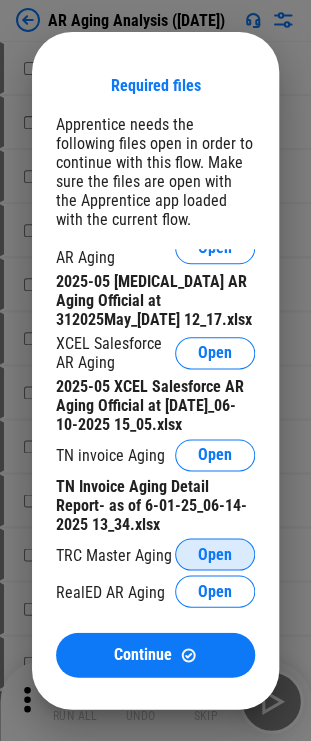click on "Open" at bounding box center (215, 554) 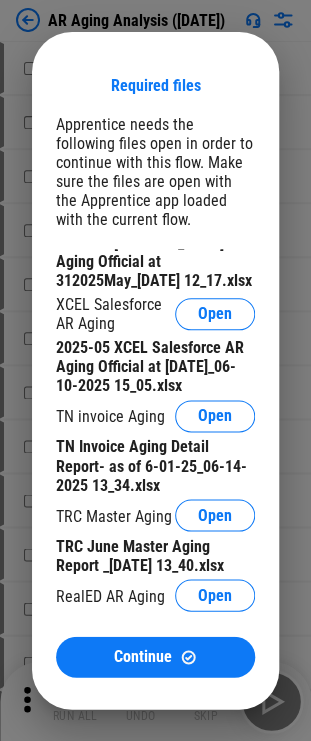 scroll, scrollTop: 131, scrollLeft: 0, axis: vertical 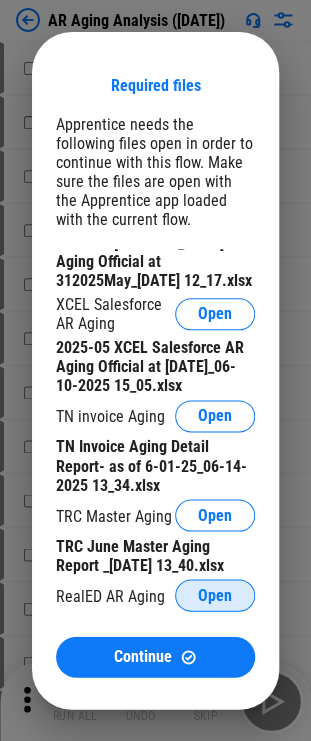 click on "Open" at bounding box center [215, 595] 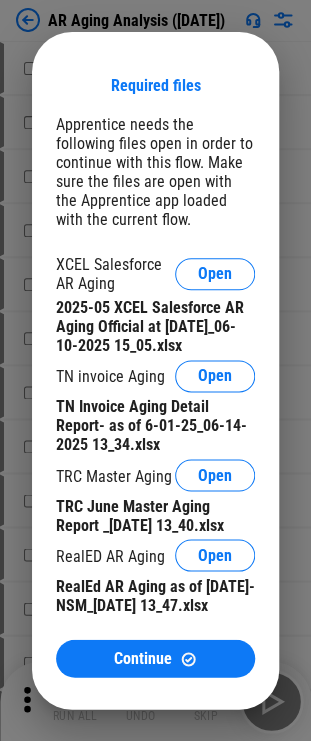 scroll, scrollTop: 190, scrollLeft: 0, axis: vertical 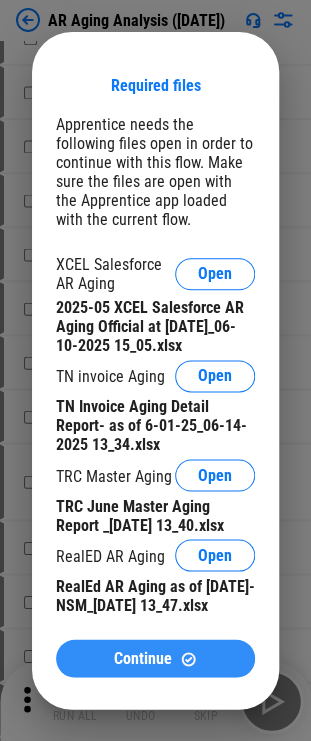 click at bounding box center [188, 658] 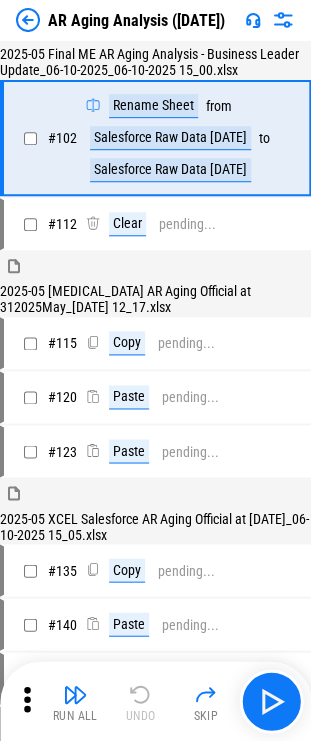scroll, scrollTop: 0, scrollLeft: 0, axis: both 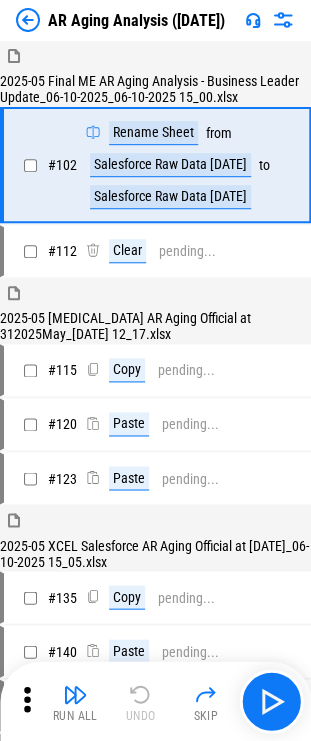 click at bounding box center (283, 20) 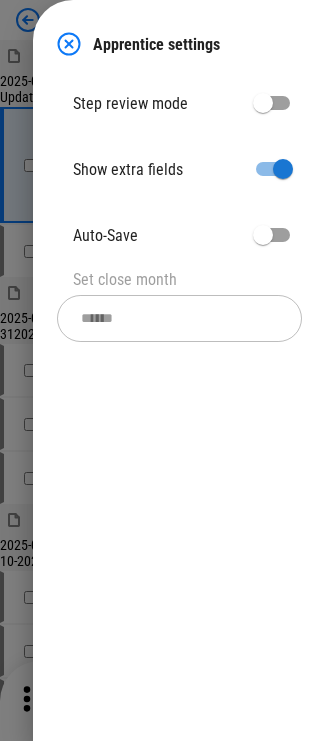 click on "Apprentice settings Step review mode Show extra fields Auto-Save Set close month ****** ​" at bounding box center (179, 370) 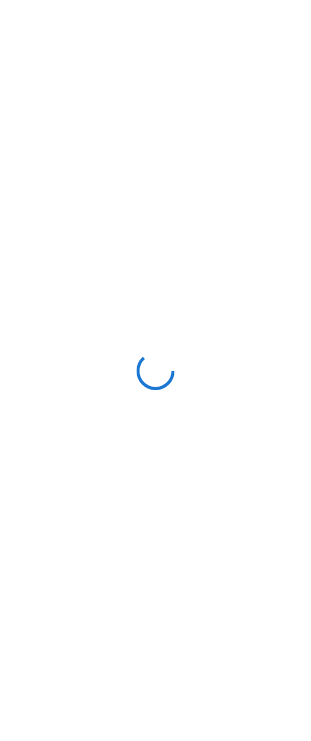 scroll, scrollTop: 0, scrollLeft: 0, axis: both 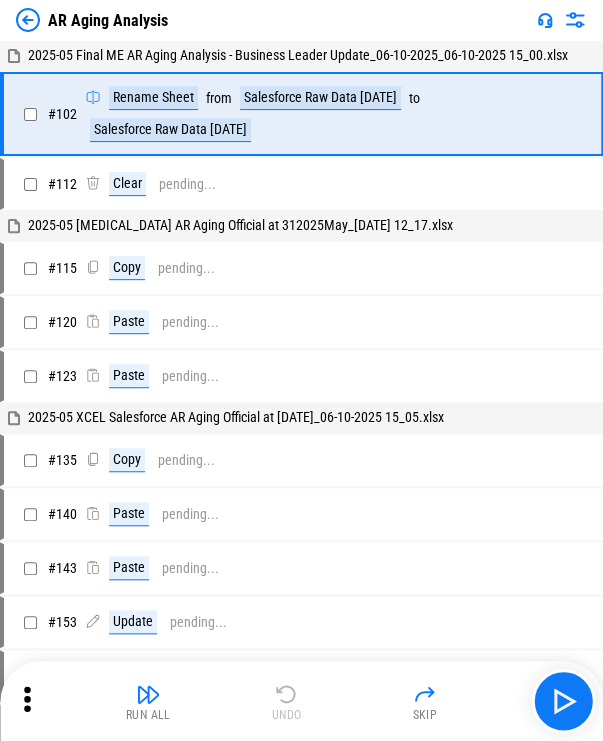 click on "AR Aging Analysis" at bounding box center (108, 20) 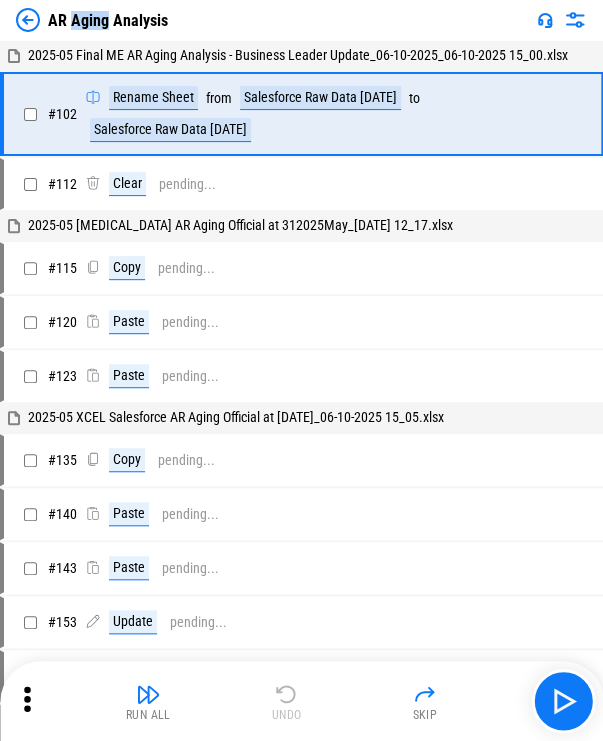 click on "AR Aging Analysis" at bounding box center (108, 20) 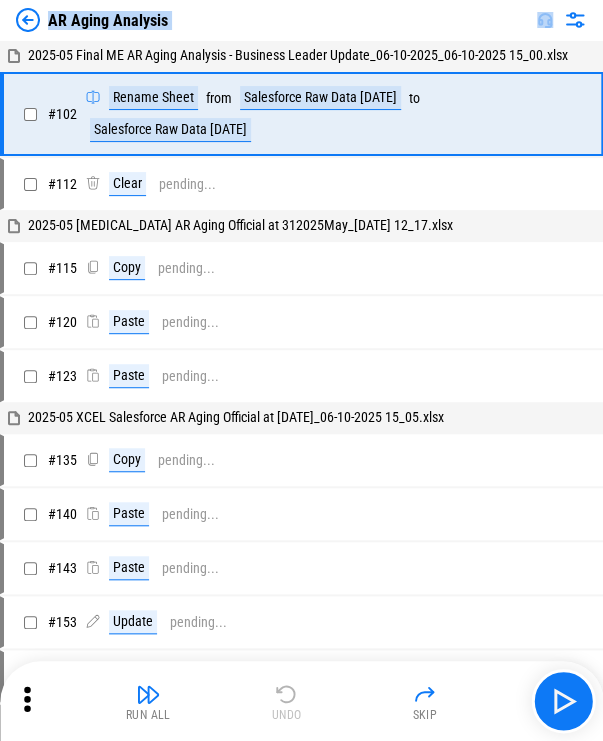 click on "AR Aging Analysis" at bounding box center (108, 20) 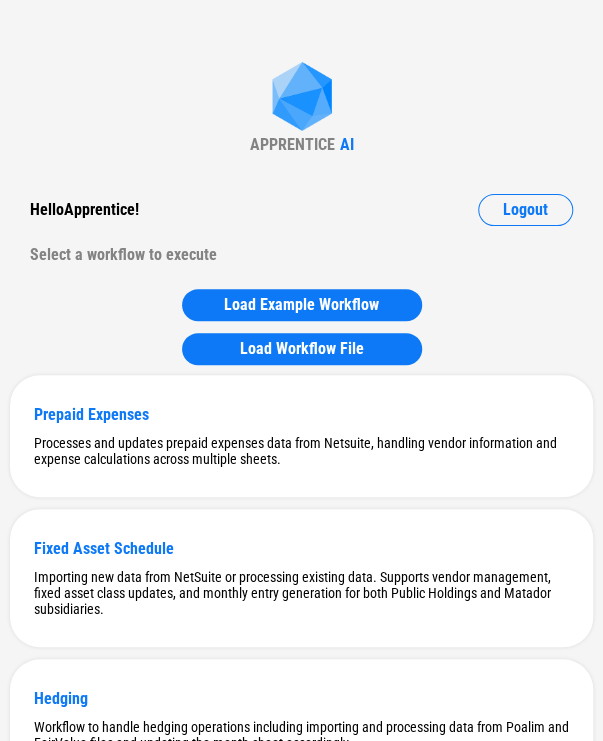 click on "APPRENTICE AI" at bounding box center [302, 108] 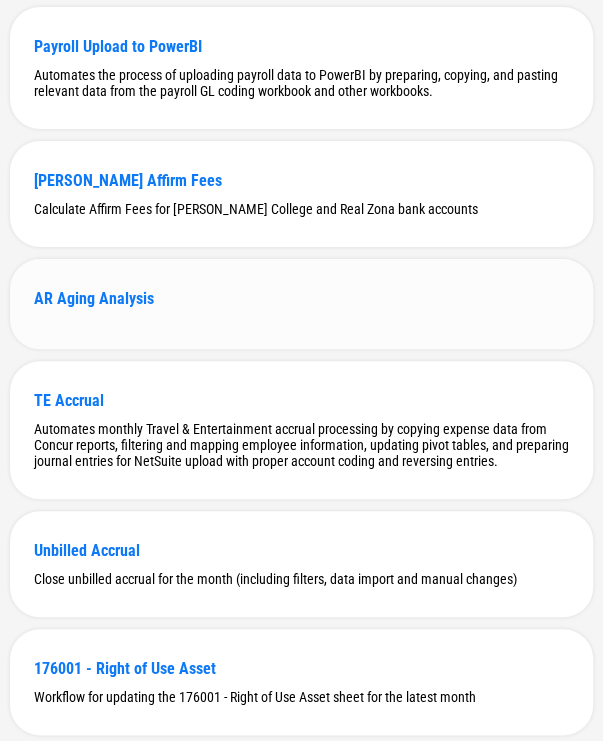 click on "AR Aging Analysis" at bounding box center (301, 304) 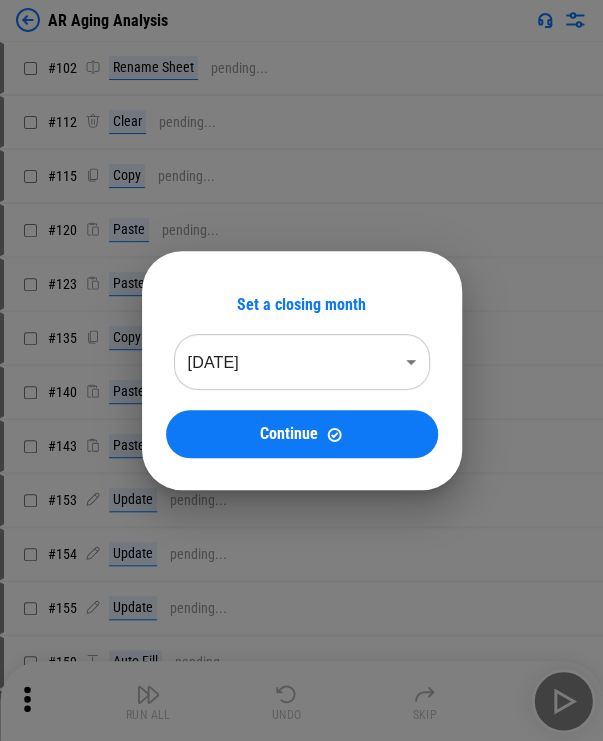 click on "AR Aging Analysis  # 102 Rename Sheet pending... # 112 Clear pending... # 115 Copy pending... # 120 Paste pending... # 123 Paste pending... # 135 Copy pending... # 140 Paste pending... # 143 Paste pending... # 153 Update pending... # 154 Update pending... # 155 Update pending... # 159 Auto Fill pending... # 164 Clear pending... # 167 Refresh Pivot Table pending... # 169 Update pending... # 171 Update pending... # 186 Insert Cells pending... # 192 Clear pending... # 195 Copy pending... # 197 Paste pending... # 199 Copy pending... # 201 Paste pending... # 205 Auto Fill pending... # 212 Copy pending... # 214 Paste pending... # 228 Insert Cells pending... # 234 Clear pending... # 237 Copy pending... # 239 Paste pending... Flow End Run All Undo Skip
Set a closing month Jun 2025 ******** ​ Continue" at bounding box center [301, 370] 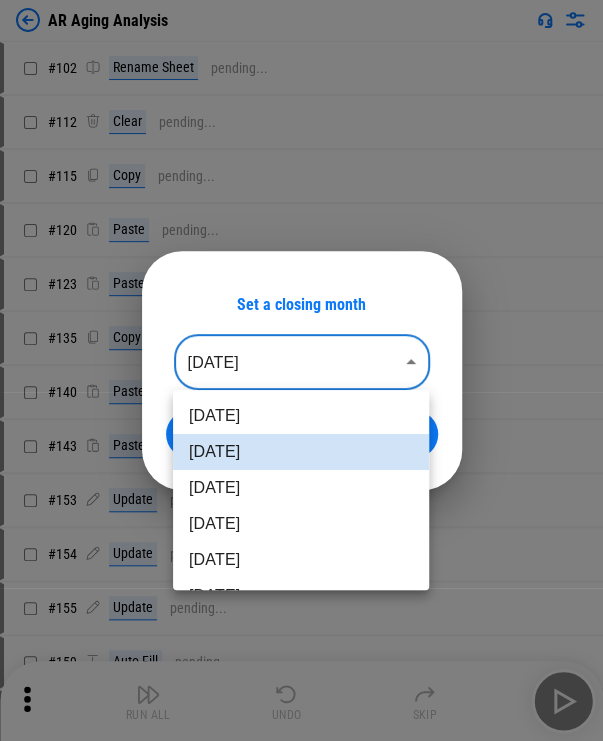 click on "May 2025" at bounding box center (301, 488) 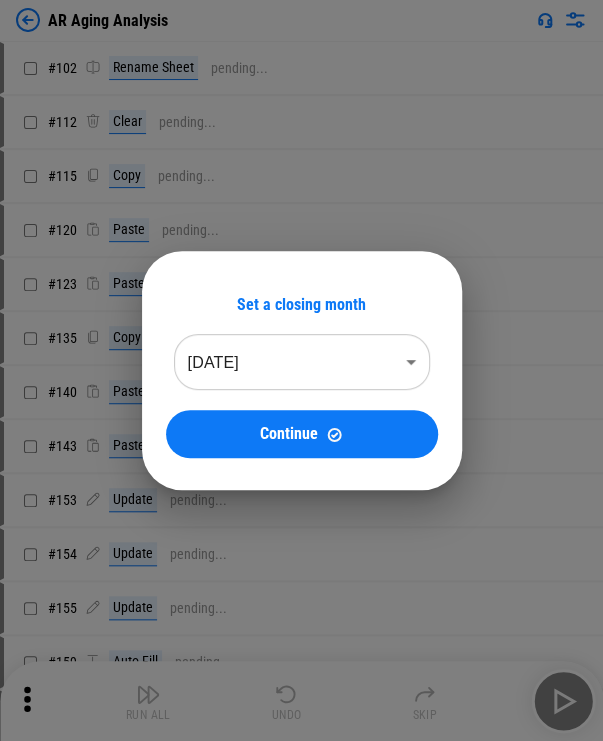 click on "Continue" at bounding box center (289, 434) 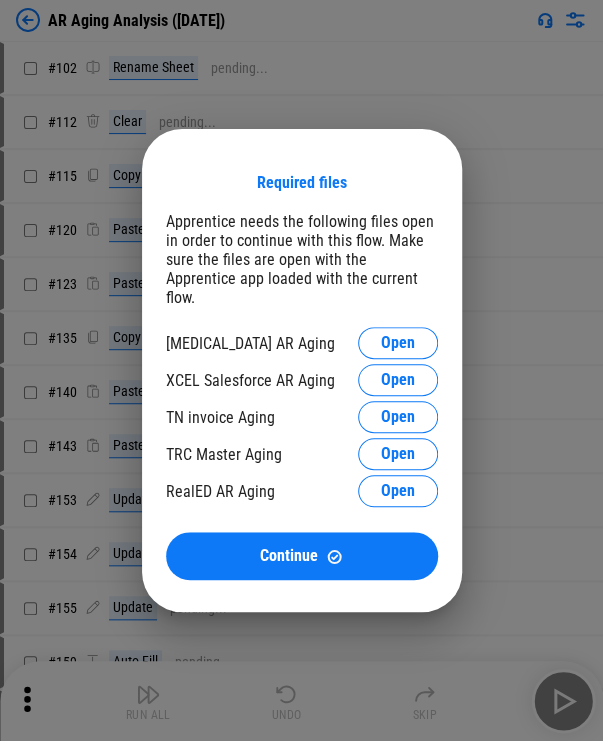 click on "Required files Apprentice needs the following files open in order to continue with this flow. Make sure the files are open with the Apprentice app loaded with the current flow. OCL AR Aging Open XCEL Salesforce AR Aging Open TN invoice Aging Open TRC Master Aging Open RealED AR Aging Open Continue" at bounding box center (302, 376) 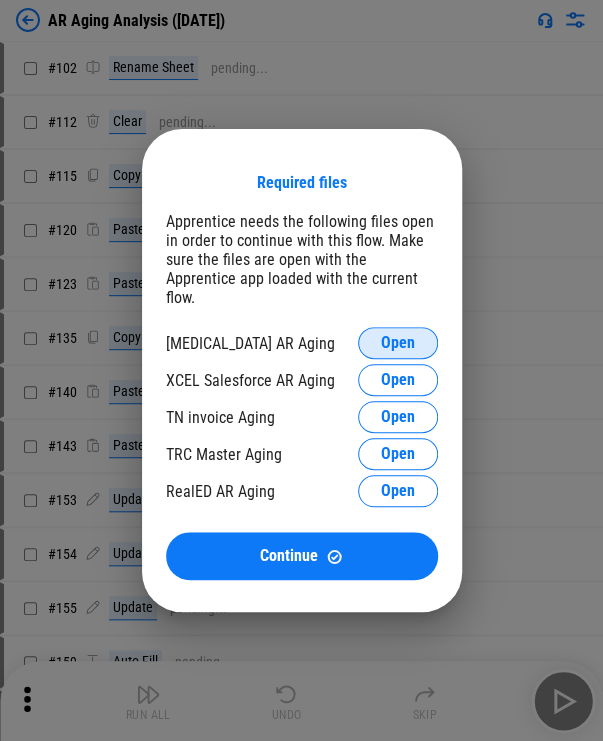 click on "Open" at bounding box center [398, 343] 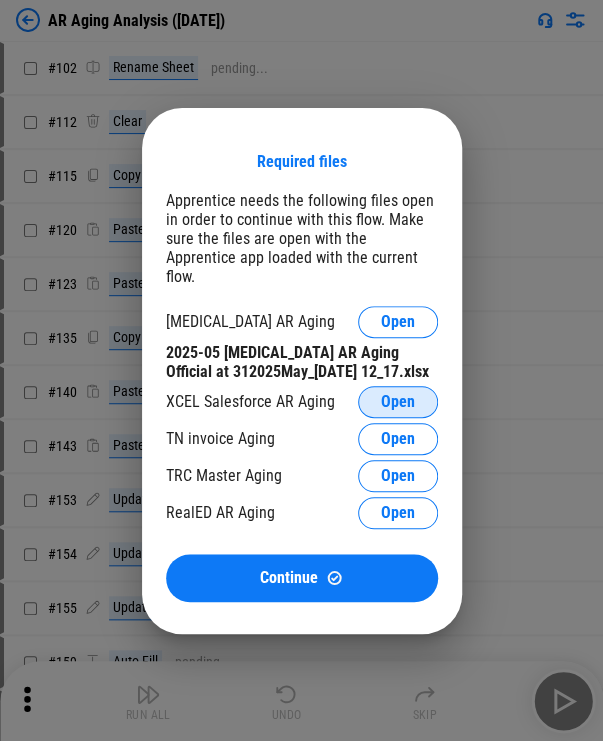 click on "Open" at bounding box center [398, 402] 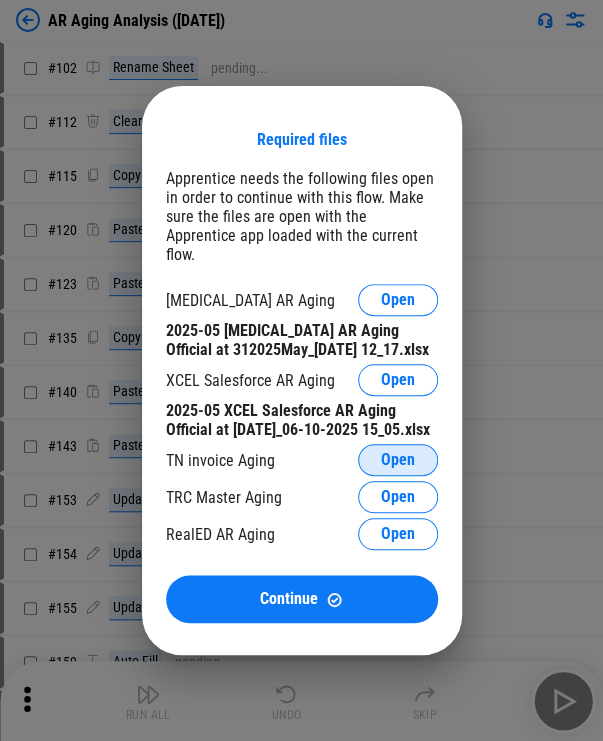 click on "Open" at bounding box center [398, 460] 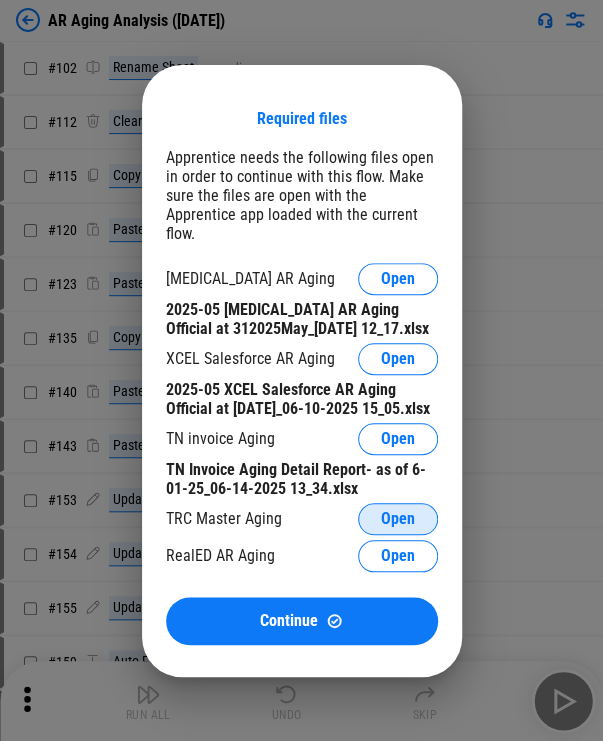 click on "Open" at bounding box center (398, 519) 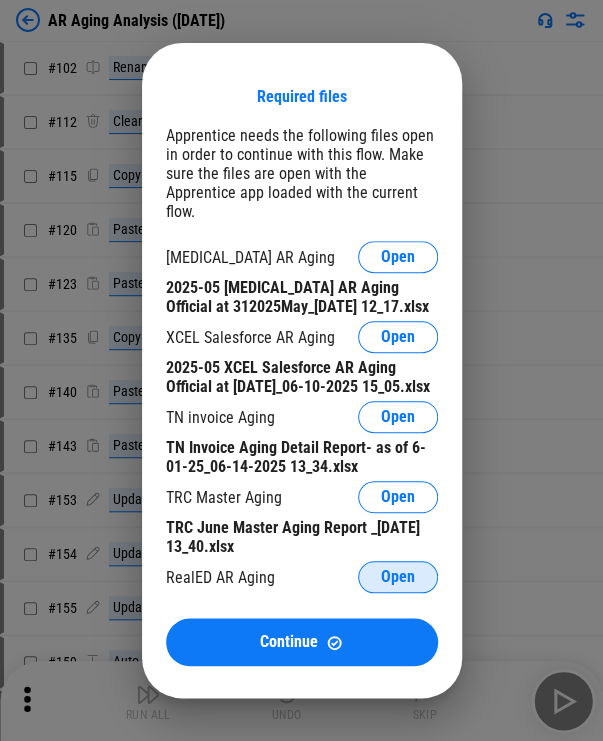 click on "Open" at bounding box center [398, 577] 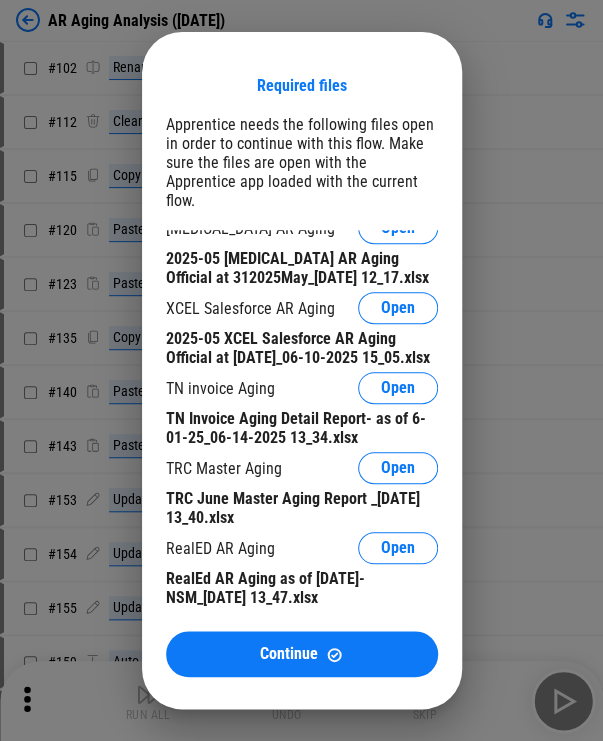scroll, scrollTop: 23, scrollLeft: 0, axis: vertical 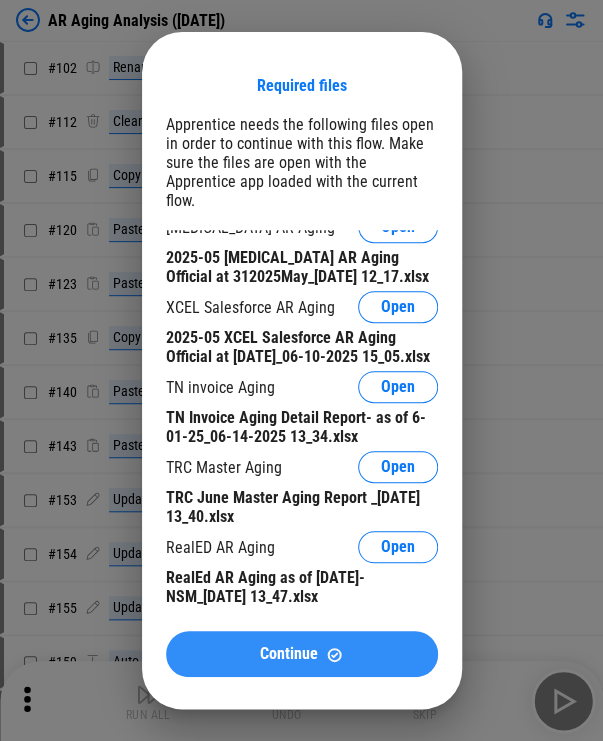 click on "Continue" at bounding box center [289, 654] 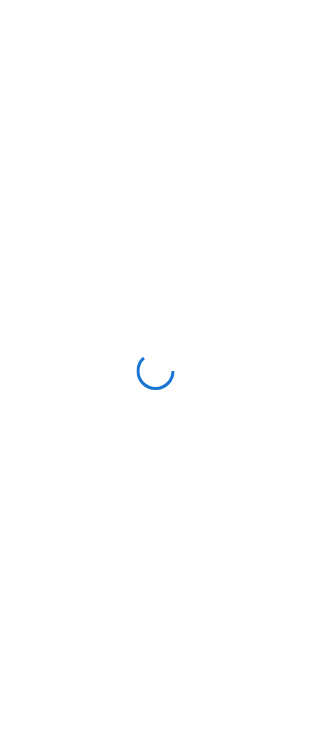 scroll, scrollTop: 0, scrollLeft: 0, axis: both 